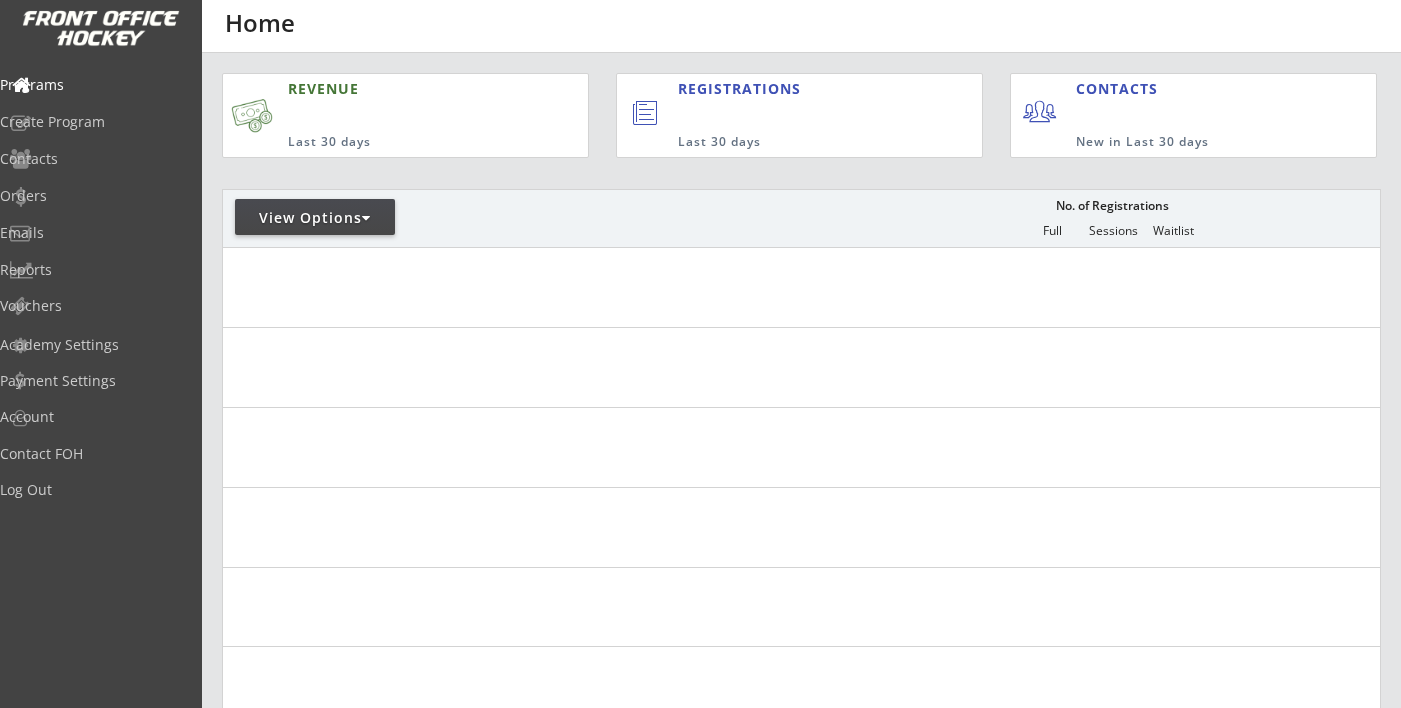 scroll, scrollTop: 0, scrollLeft: 0, axis: both 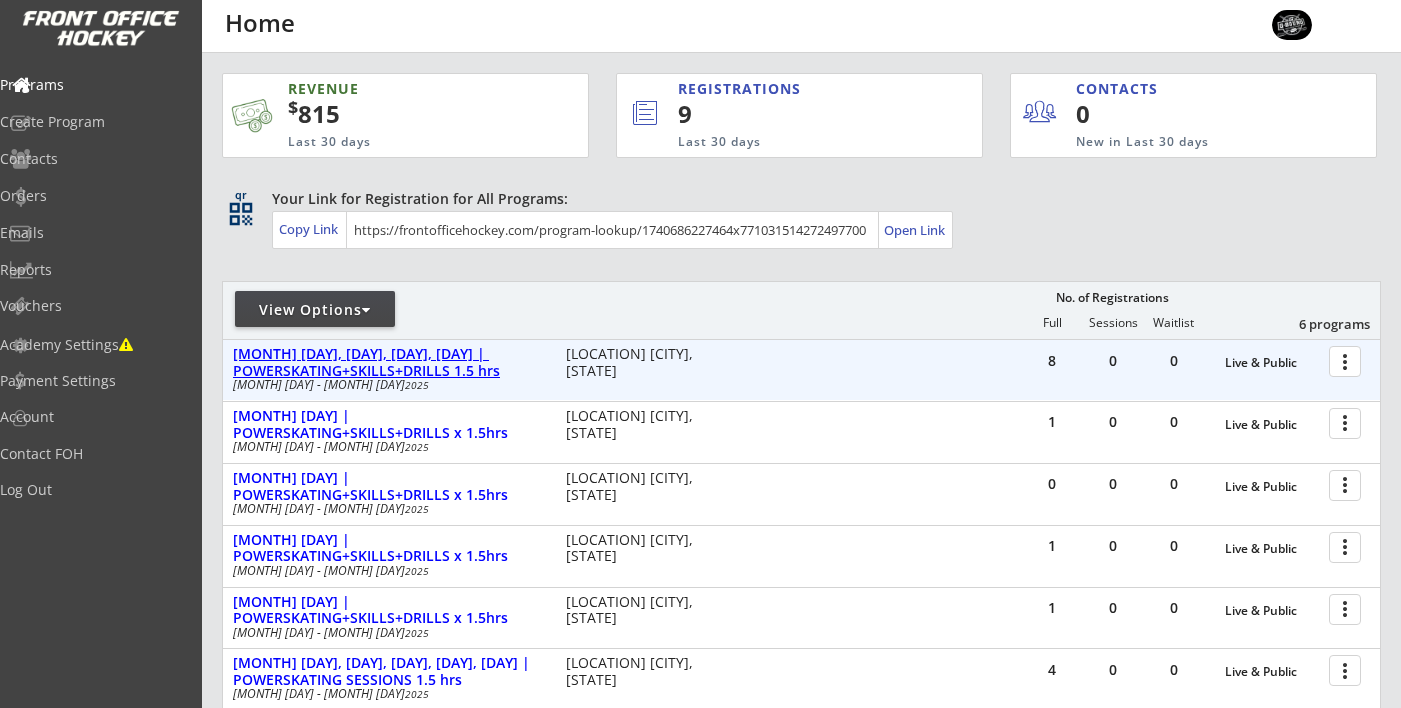 click on "July 6, 13, 20, 27 | POWERSKATING+SKILLS+DRILLS 1.5 hrs" at bounding box center [1272, 363] 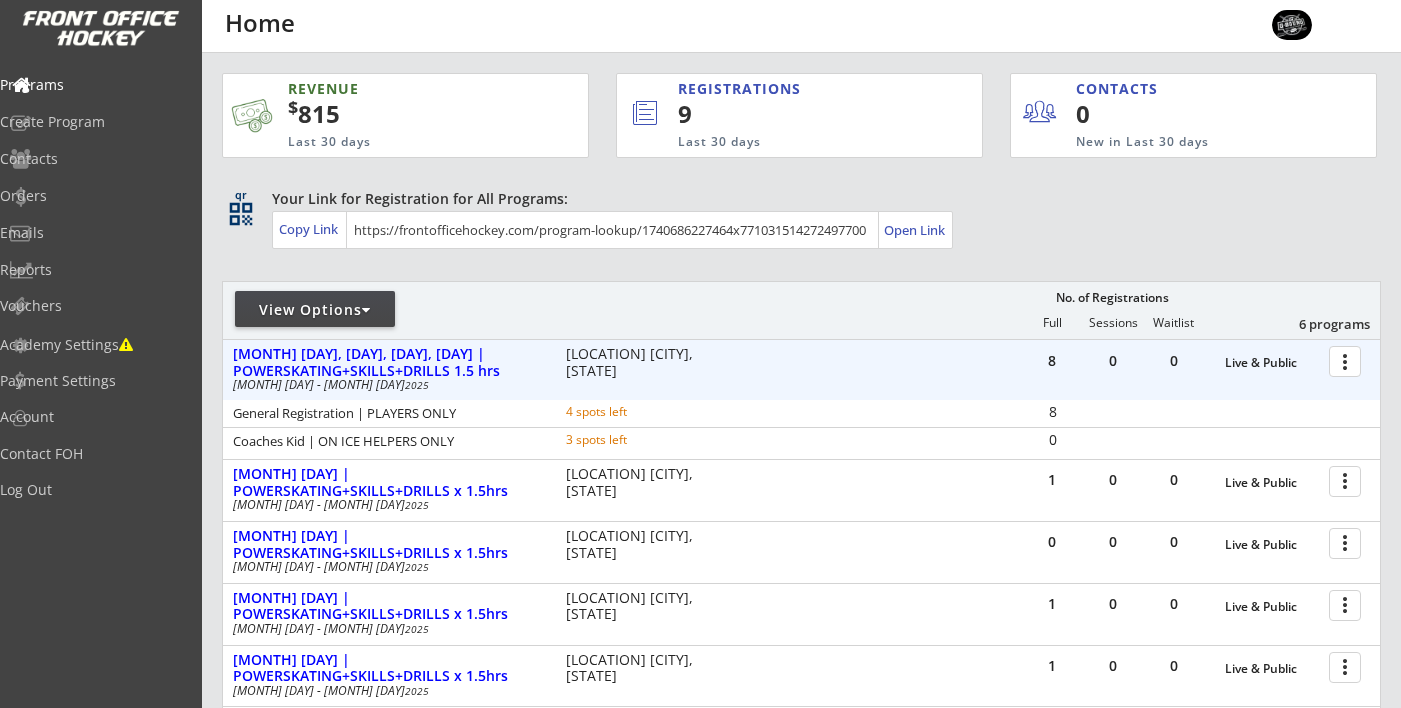 click at bounding box center (1348, 360) 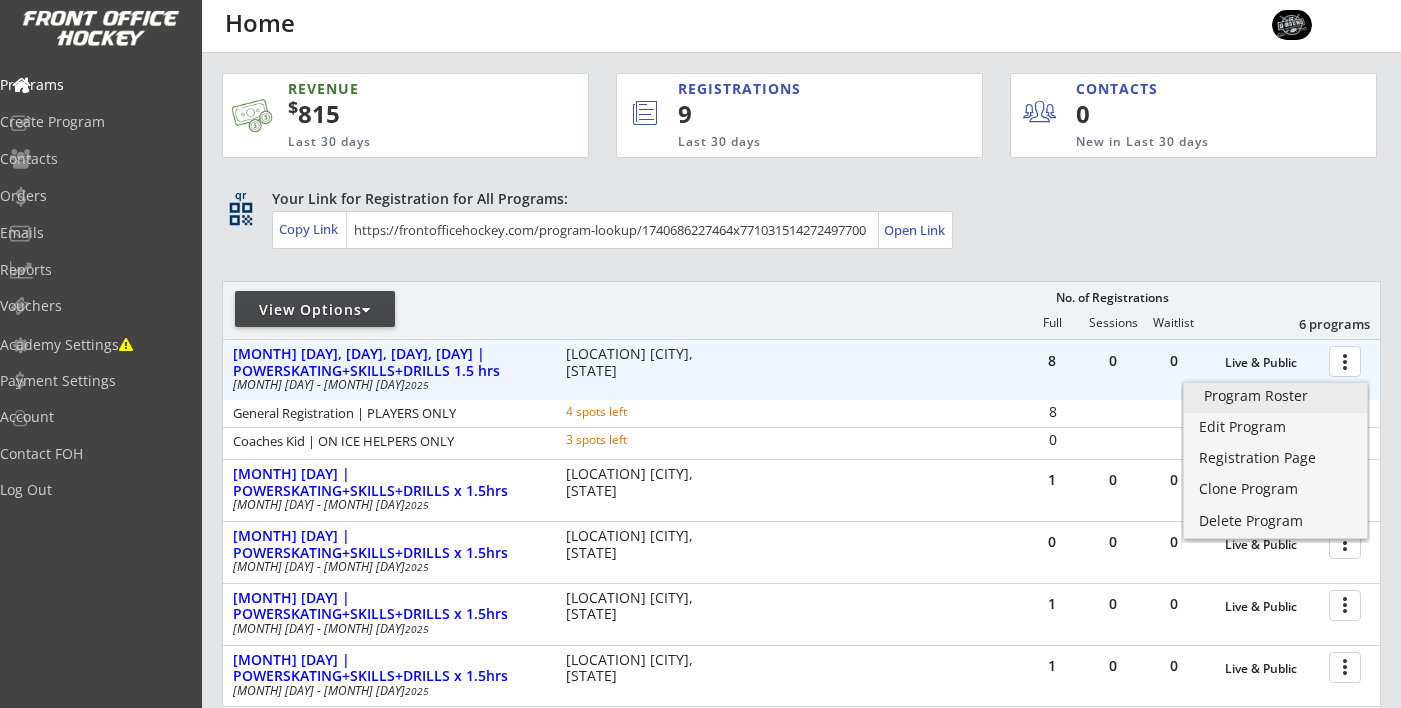 click on "Program Roster" at bounding box center (1275, 396) 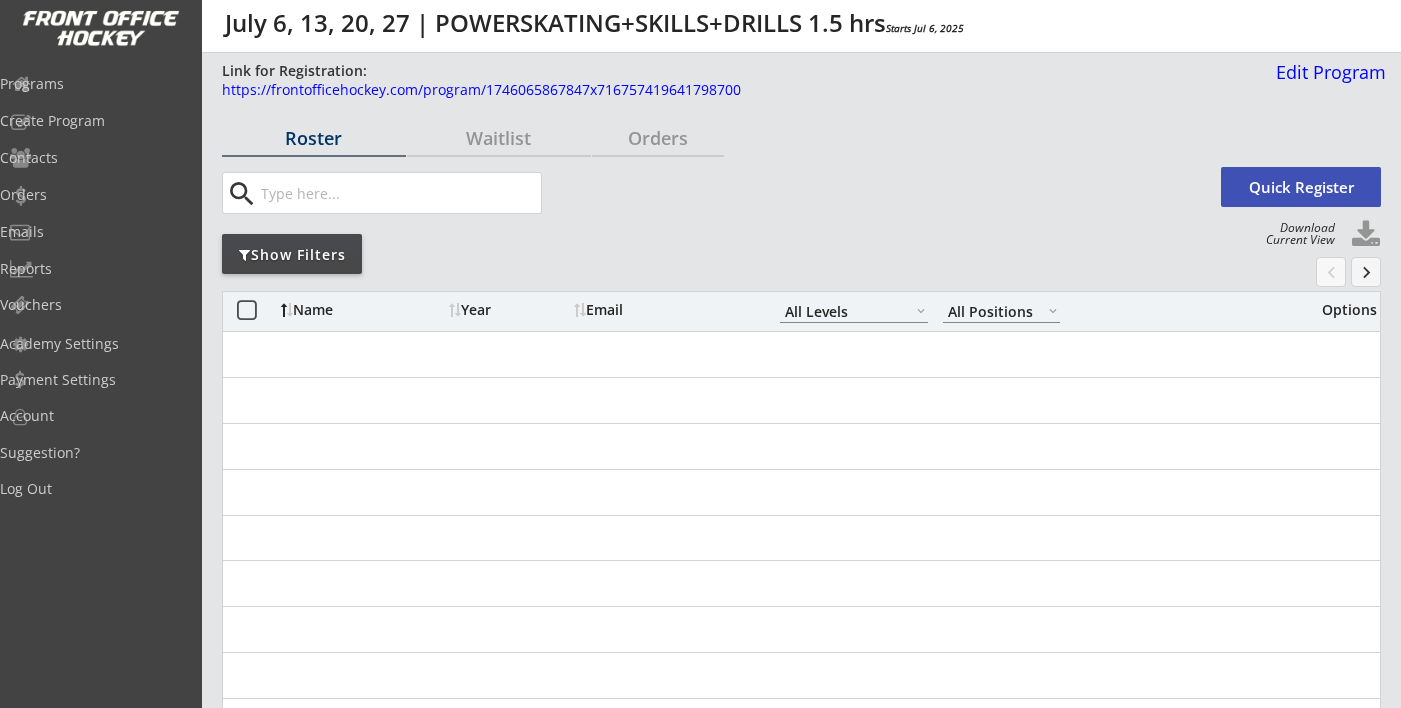 scroll, scrollTop: 0, scrollLeft: 0, axis: both 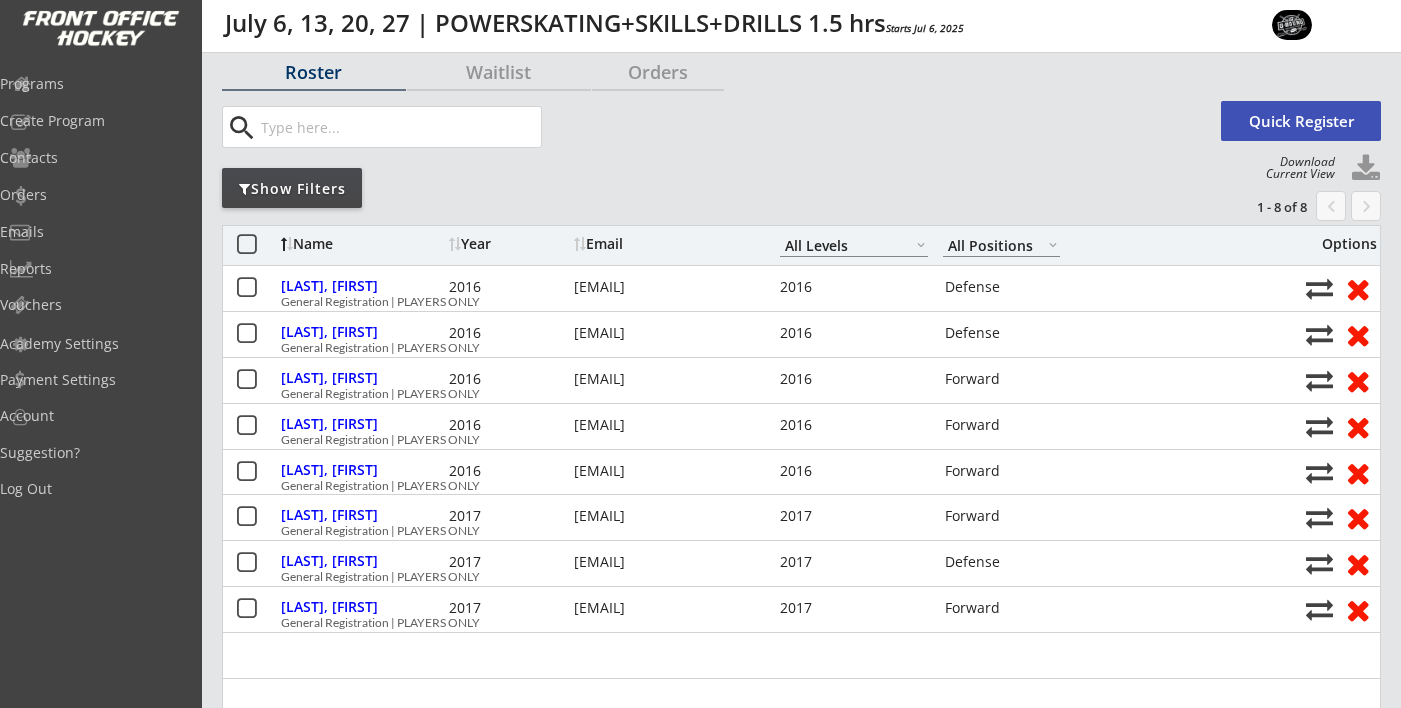 click at bounding box center (1366, 169) 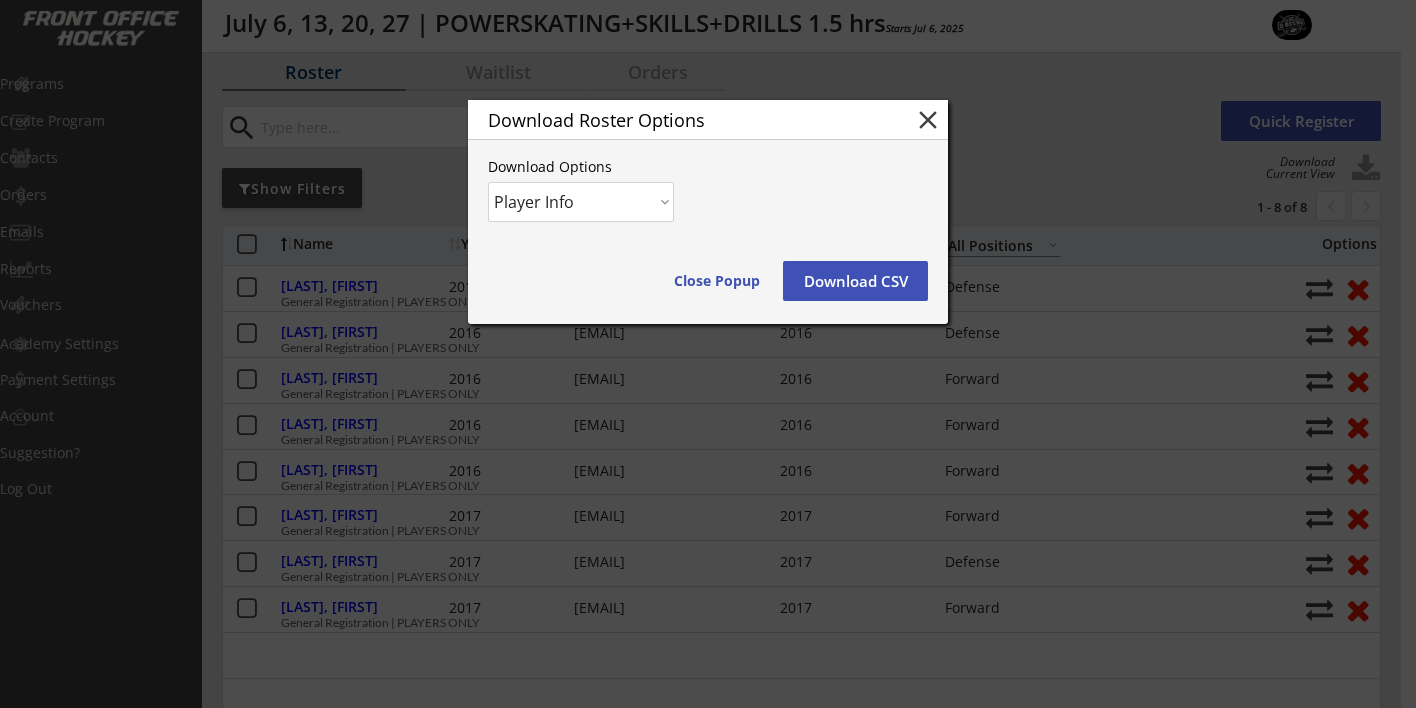 click on "Download CSV" at bounding box center (717, 281) 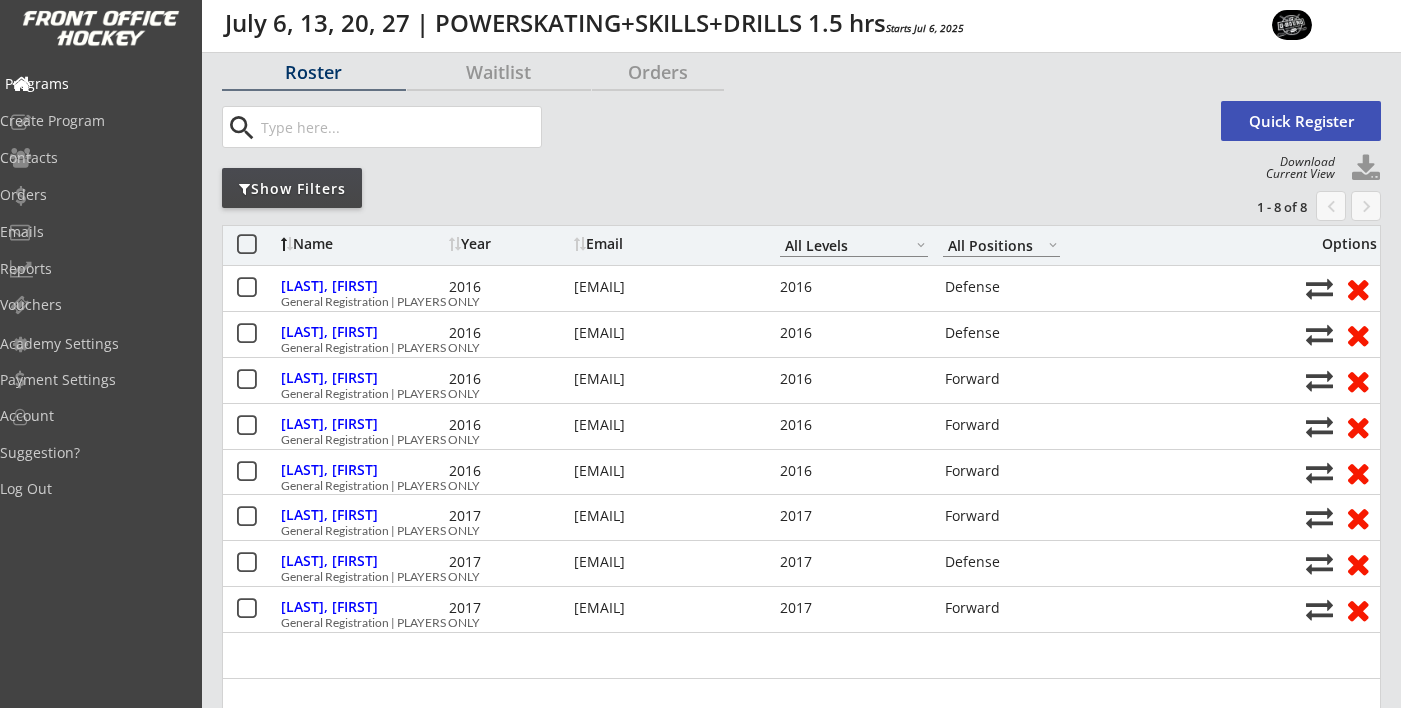 click on "Programs" at bounding box center [95, 84] 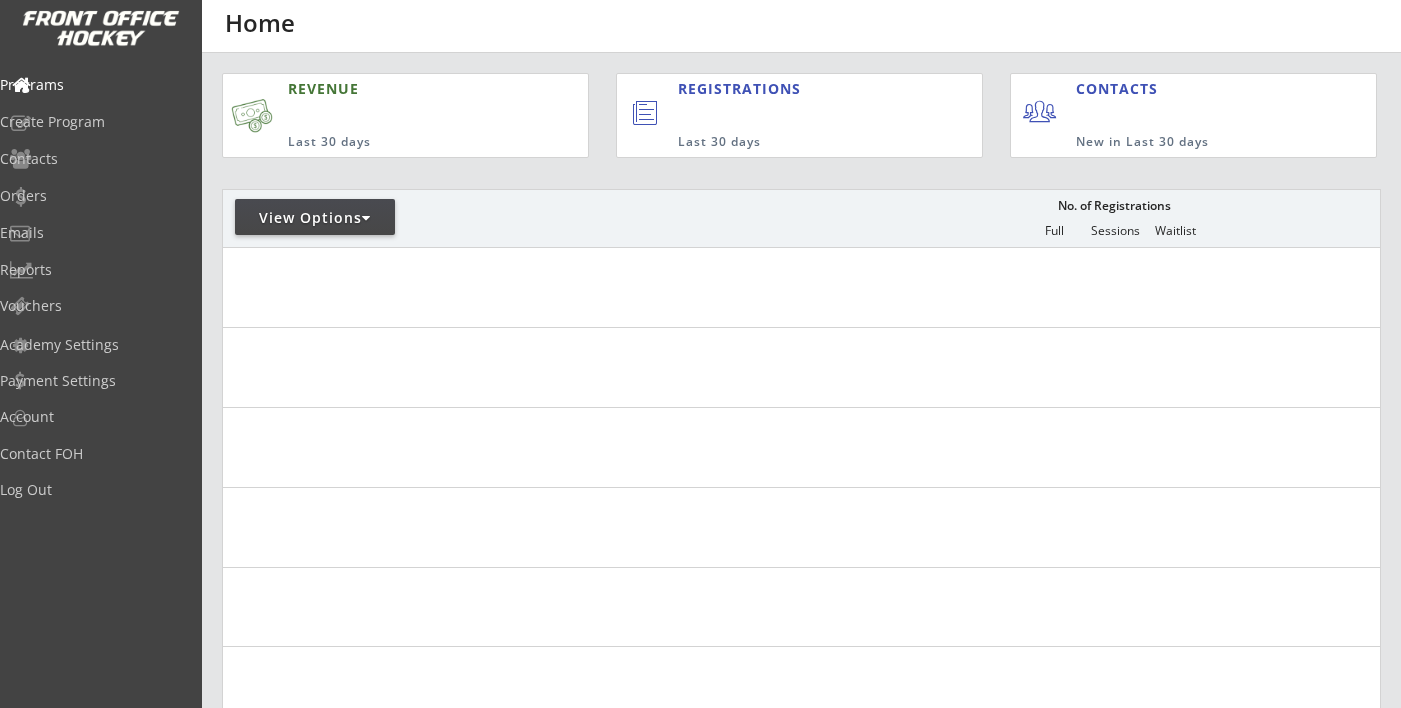 scroll, scrollTop: 0, scrollLeft: 0, axis: both 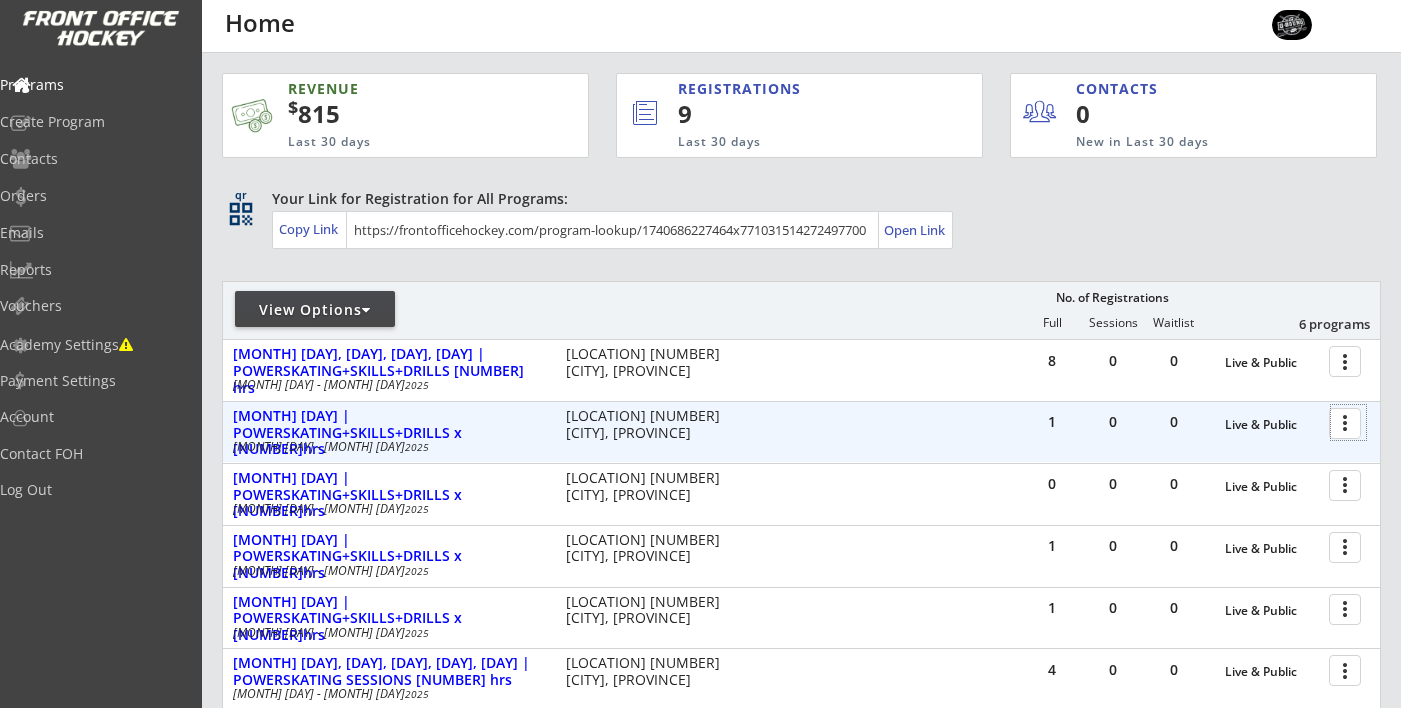 click at bounding box center (1348, 422) 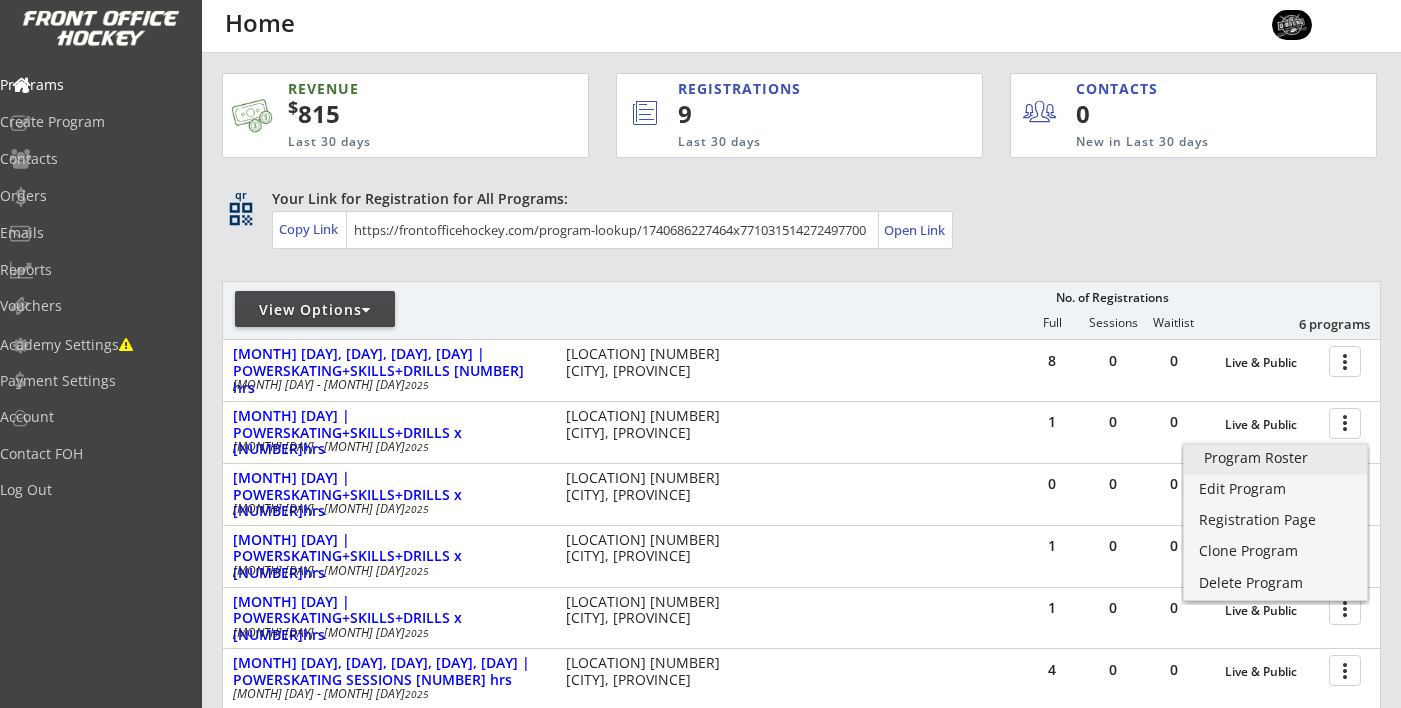 click on "Program Roster" at bounding box center [1275, 458] 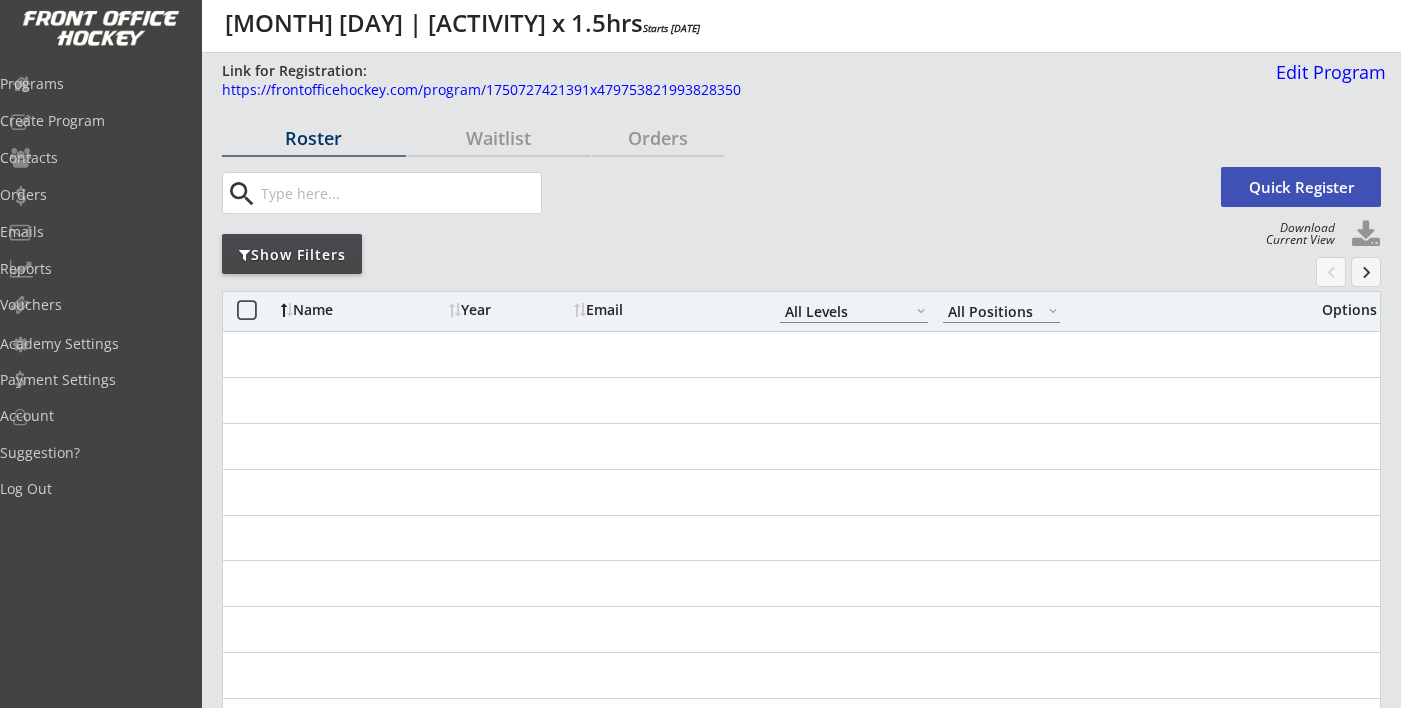 scroll, scrollTop: 0, scrollLeft: 0, axis: both 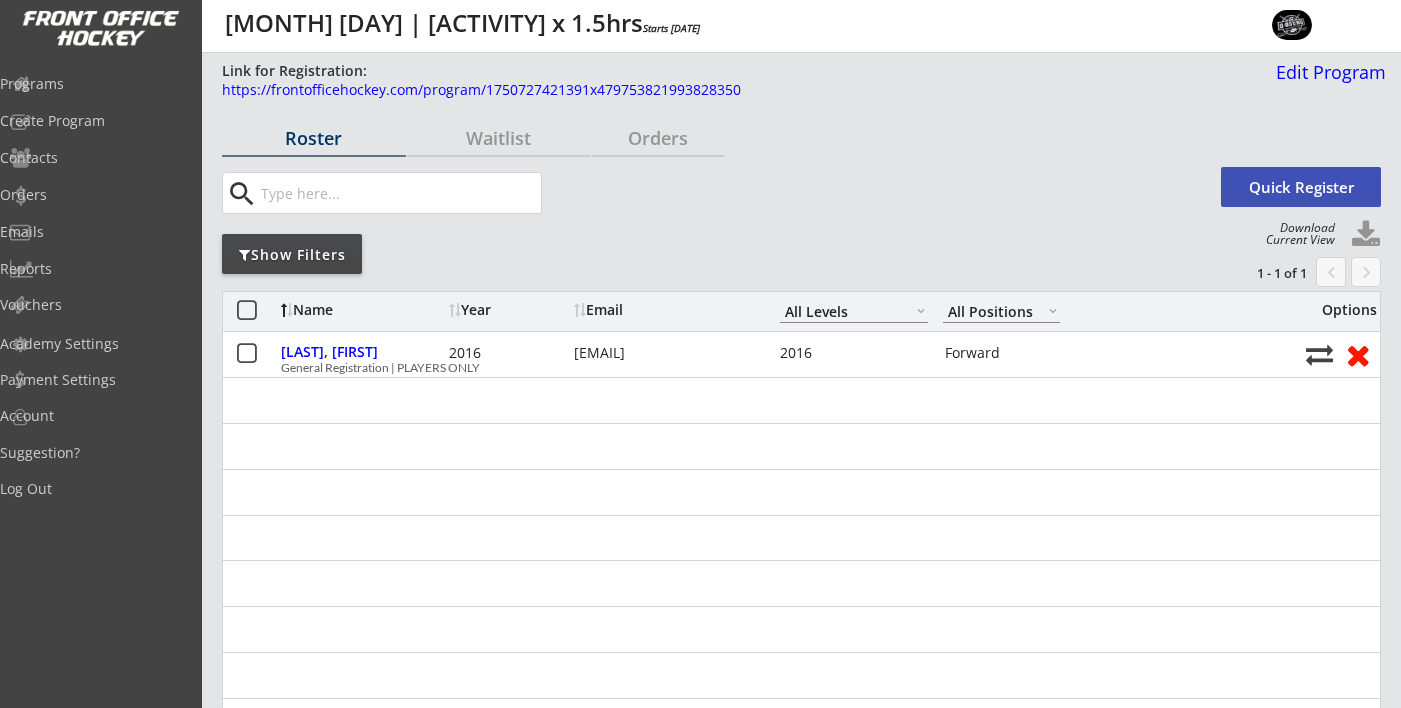 click at bounding box center (1366, 235) 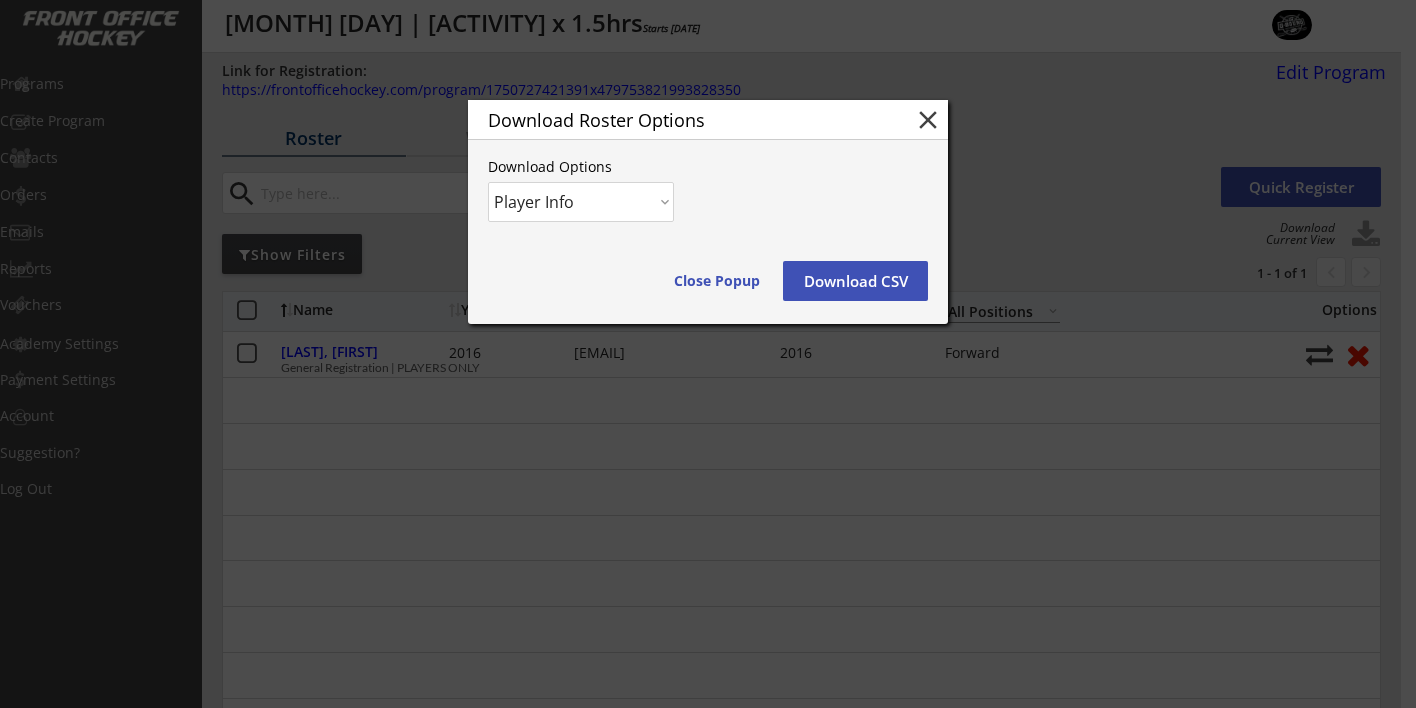 click on "Download CSV" at bounding box center [717, 281] 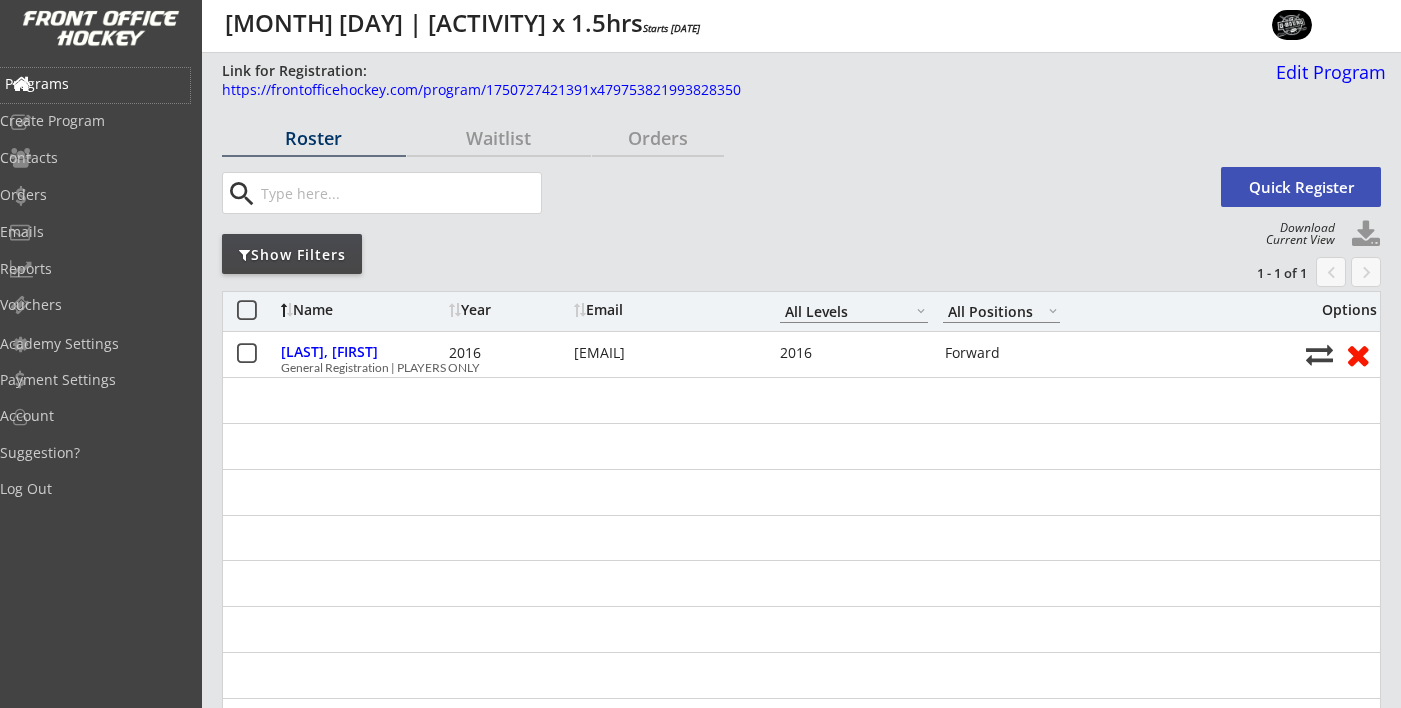 click on "Programs" at bounding box center [95, 84] 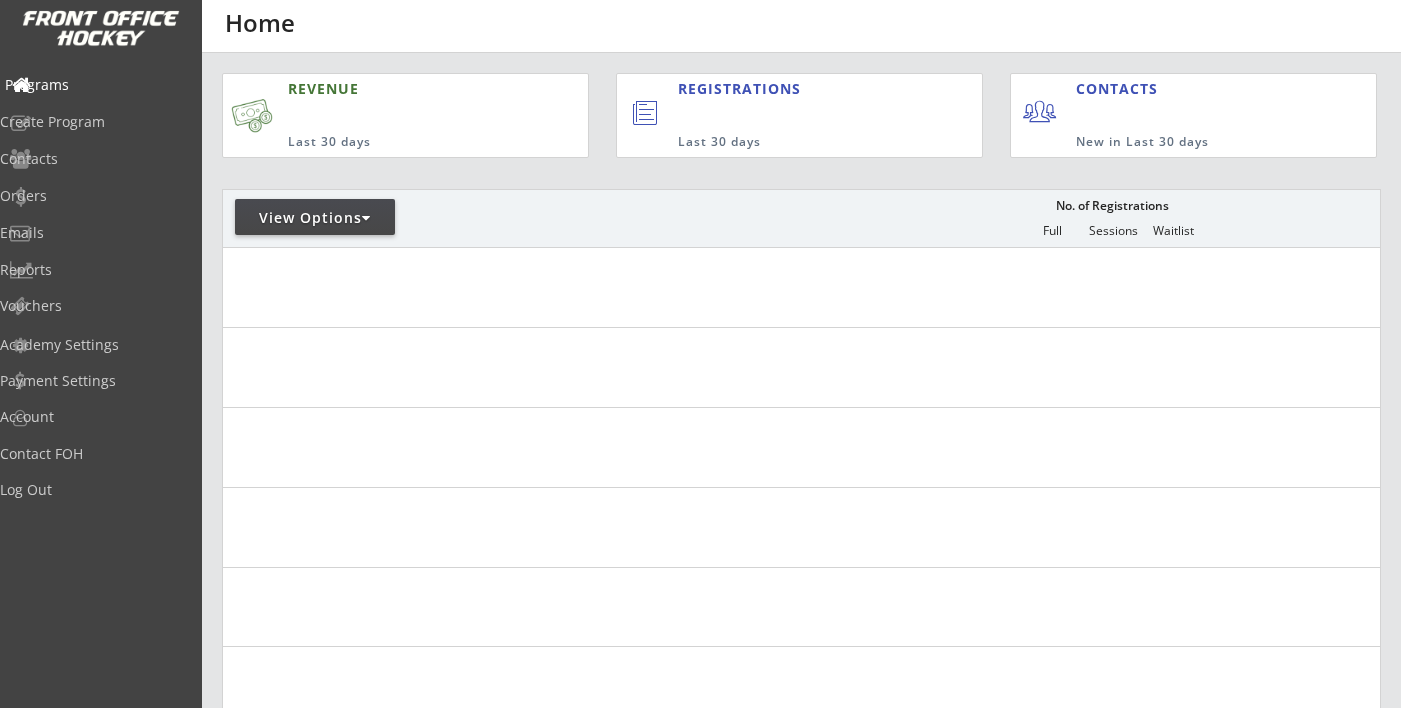 scroll, scrollTop: 0, scrollLeft: 0, axis: both 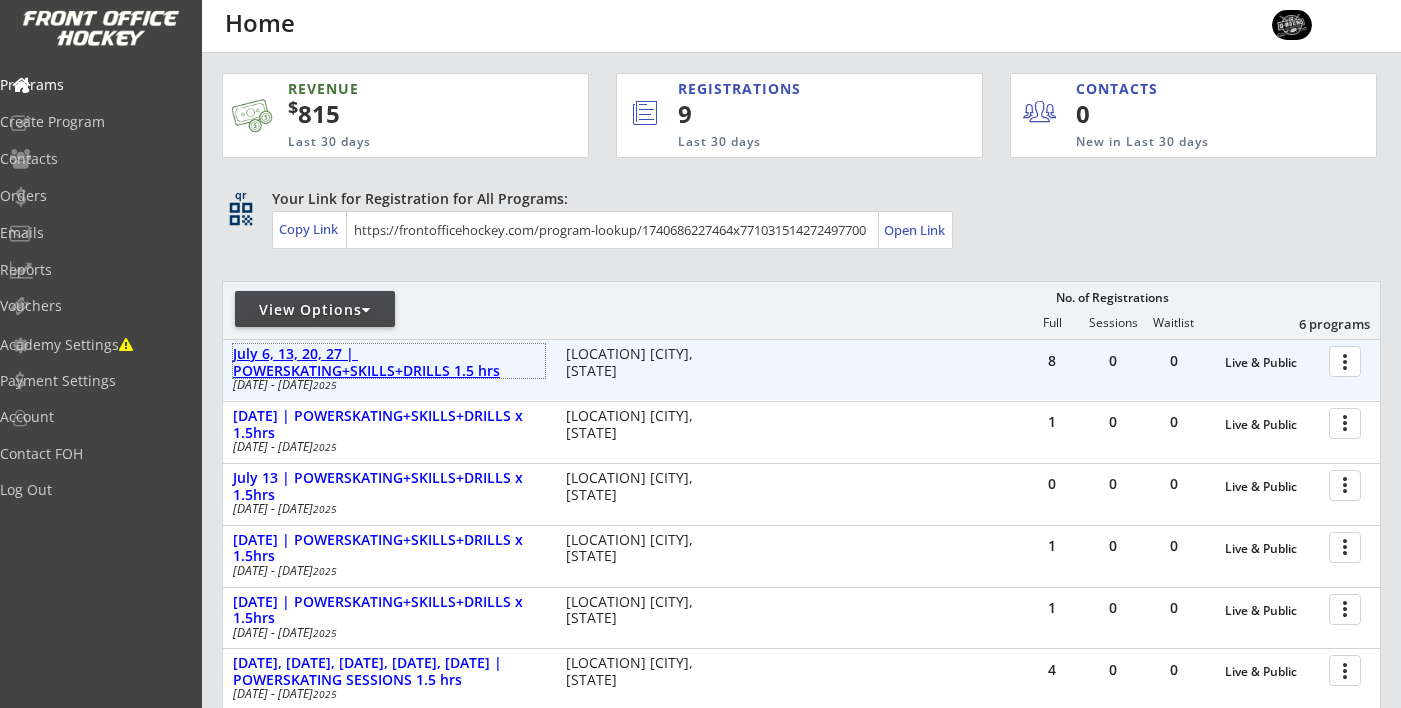 click on "July 6, 13, 20, 27 | POWERSKATING+SKILLS+DRILLS 1.5 hrs" at bounding box center (389, 363) 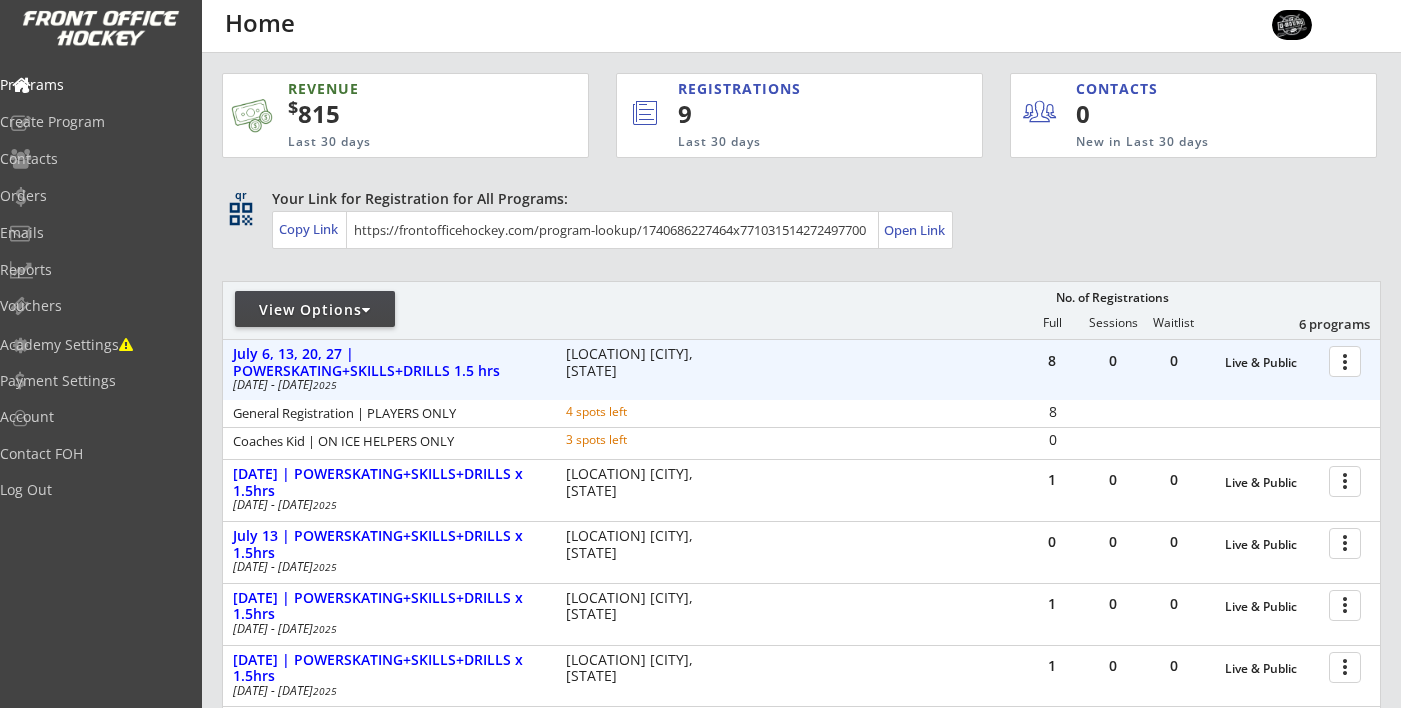 click at bounding box center [1348, 360] 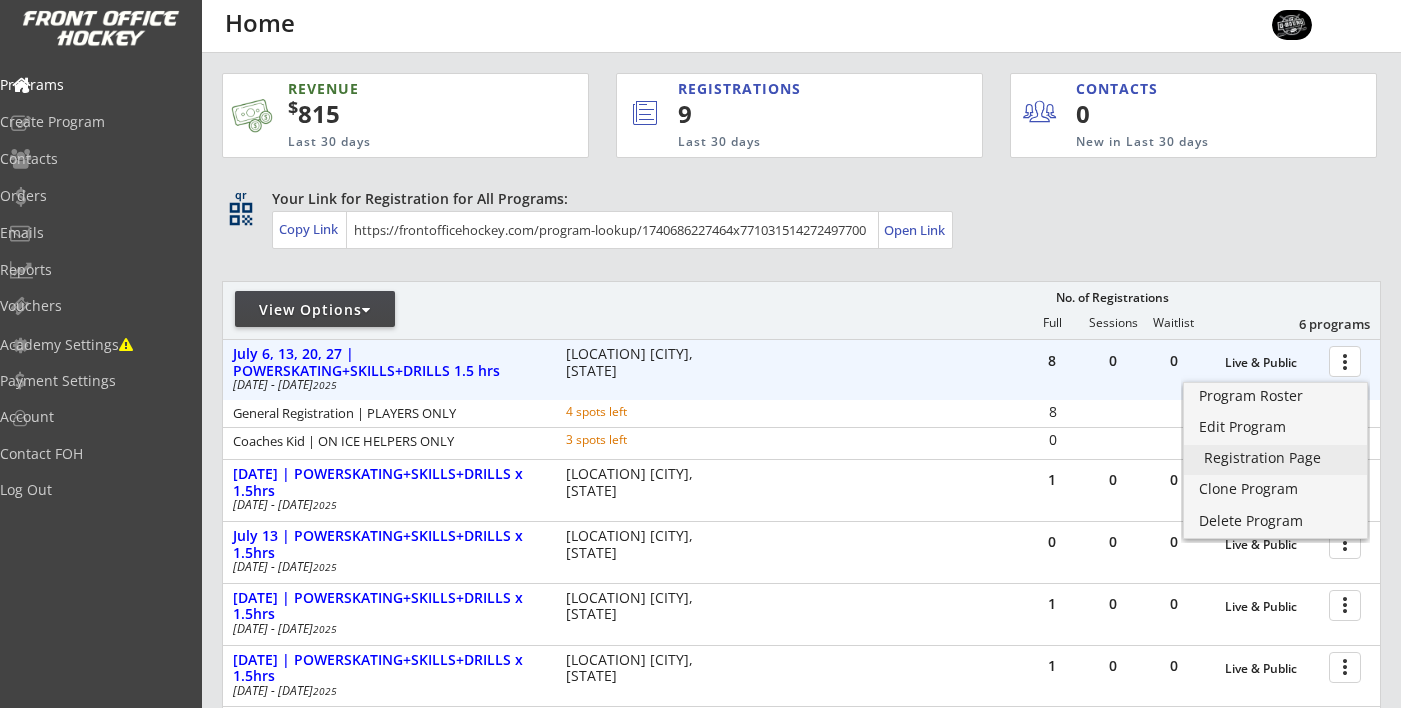click on "Registration Page" at bounding box center (1275, 458) 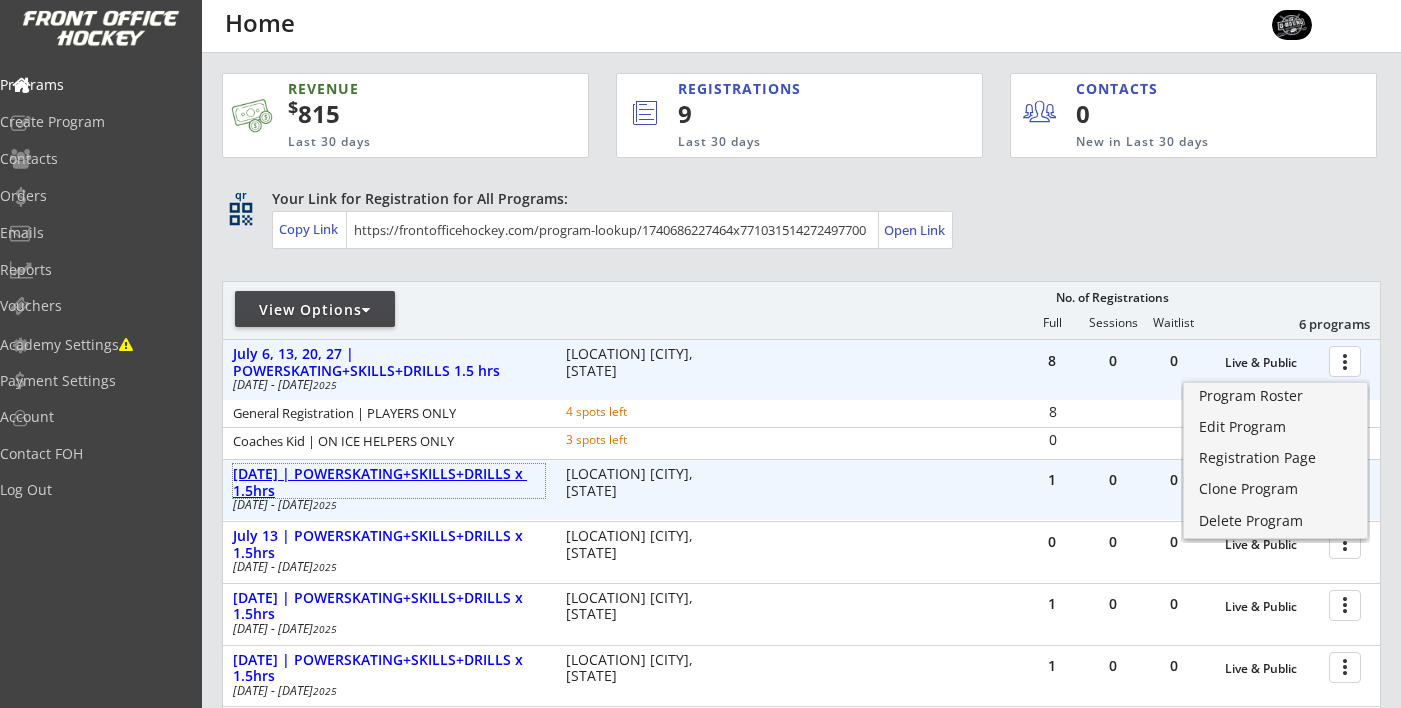 click on "[DATE] | POWERSKATING+SKILLS+DRILLS x 1.5hrs" at bounding box center [389, 483] 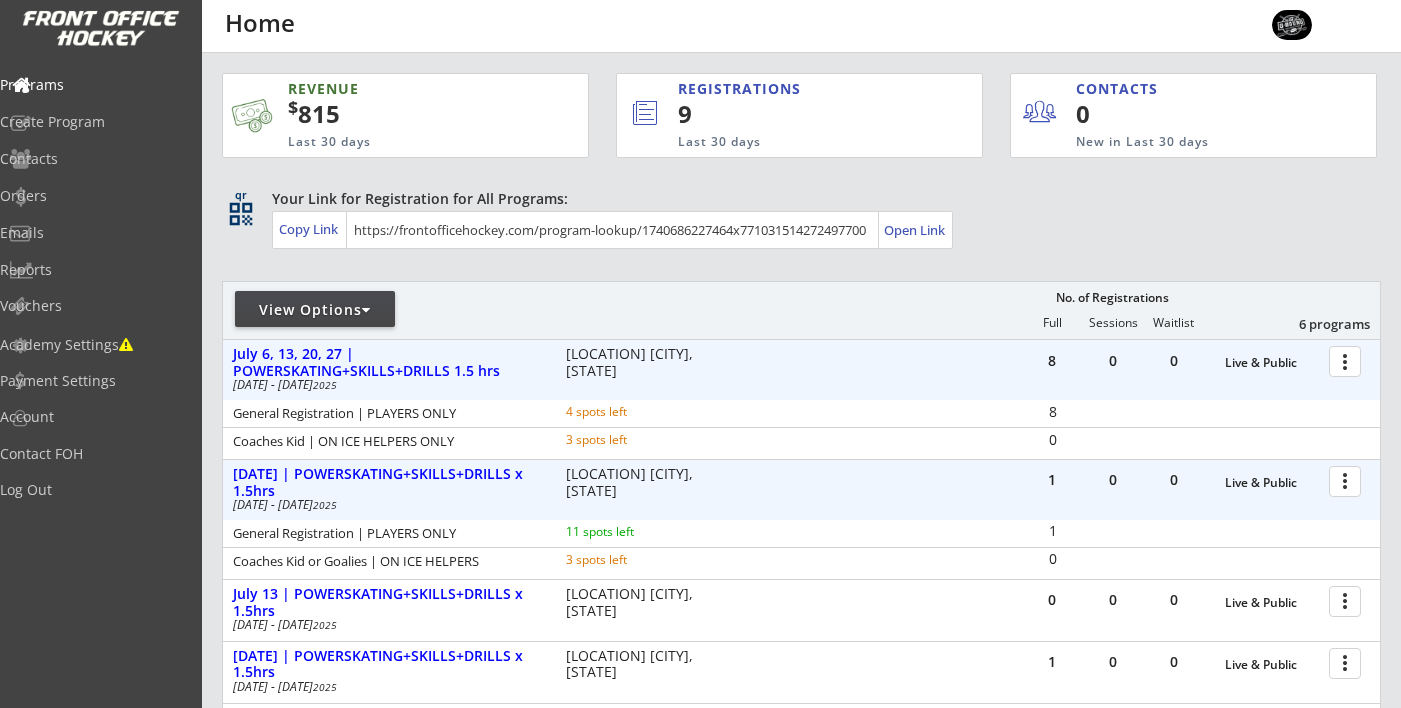 click at bounding box center (1348, 480) 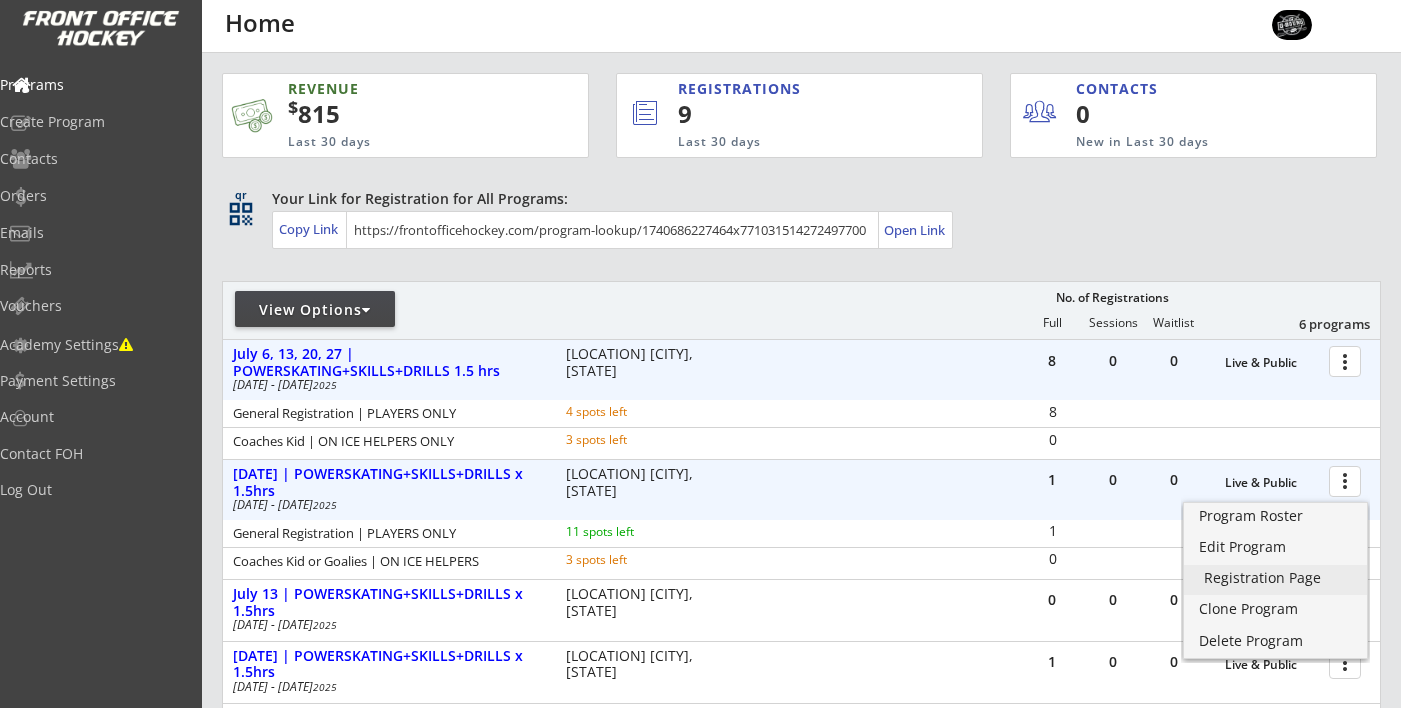 click on "Registration Page" at bounding box center (1275, 578) 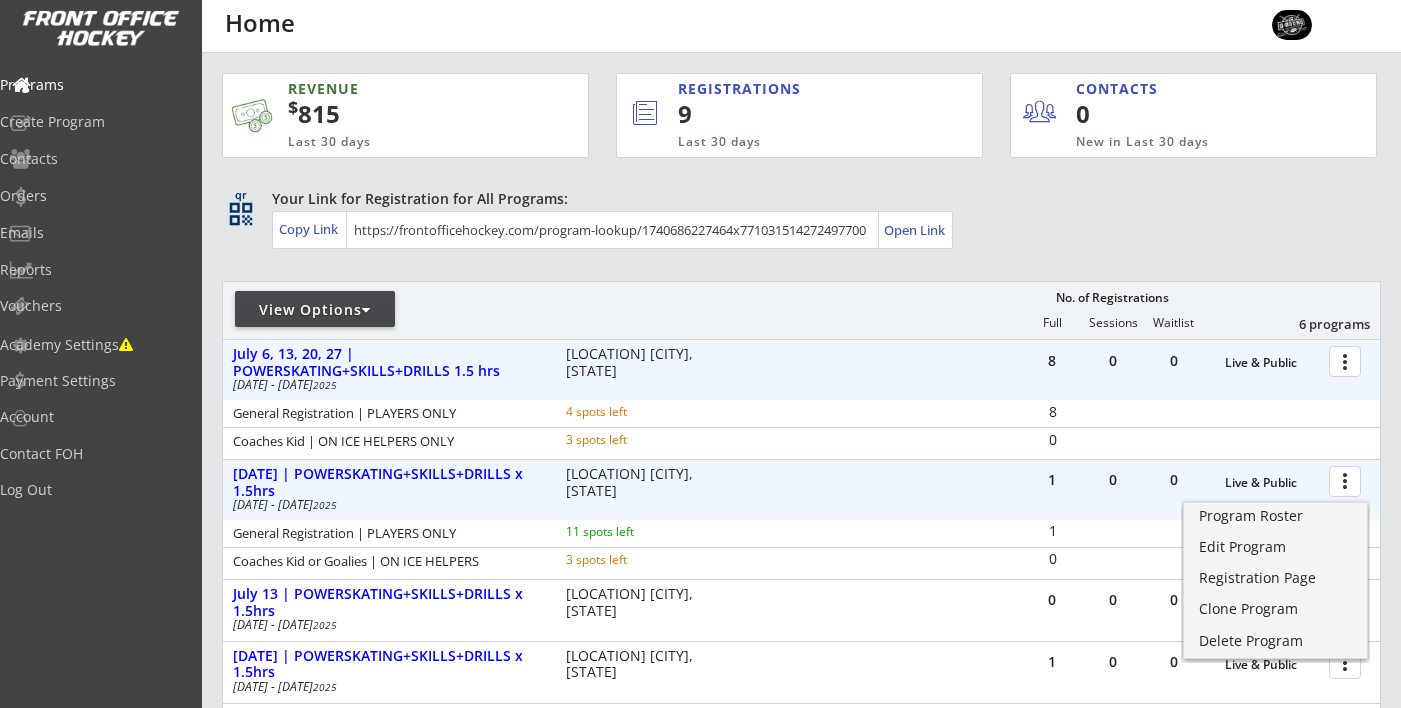 click at bounding box center (1348, 360) 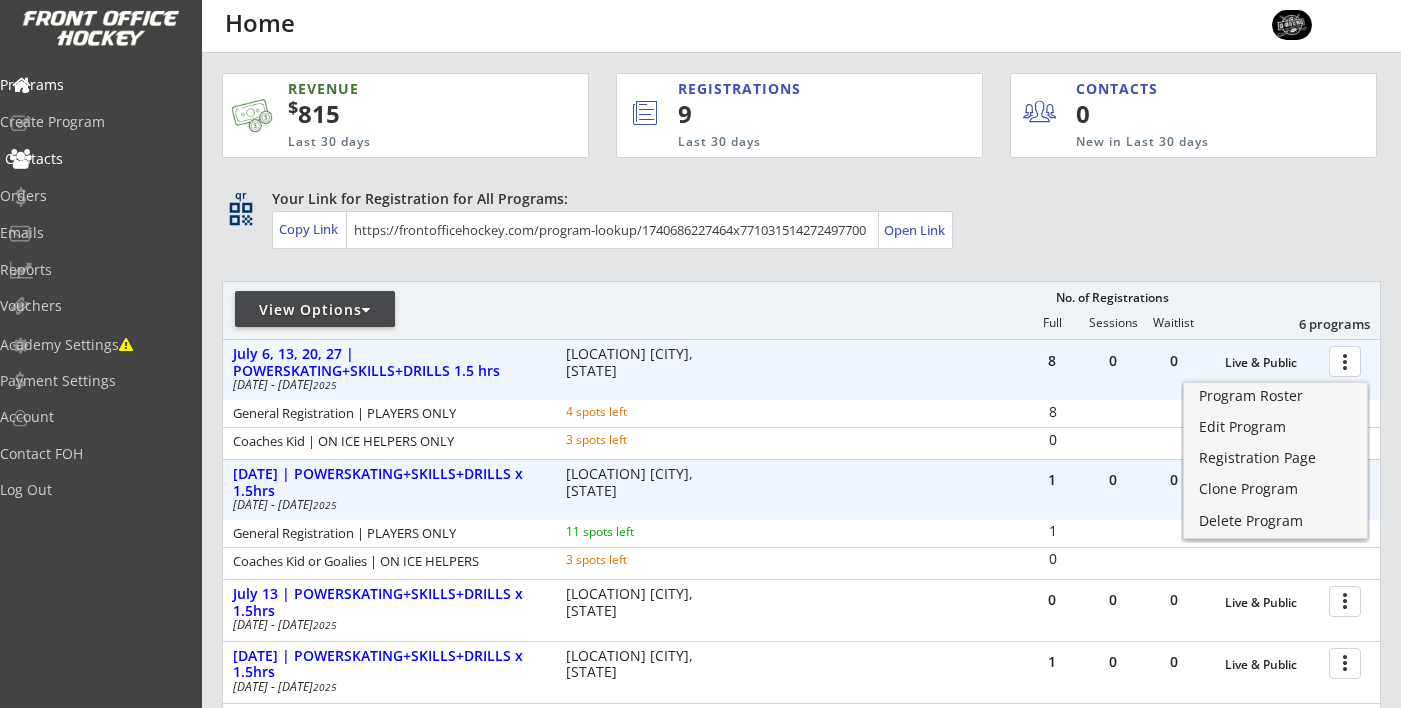 click on "Contacts" at bounding box center [95, 85] 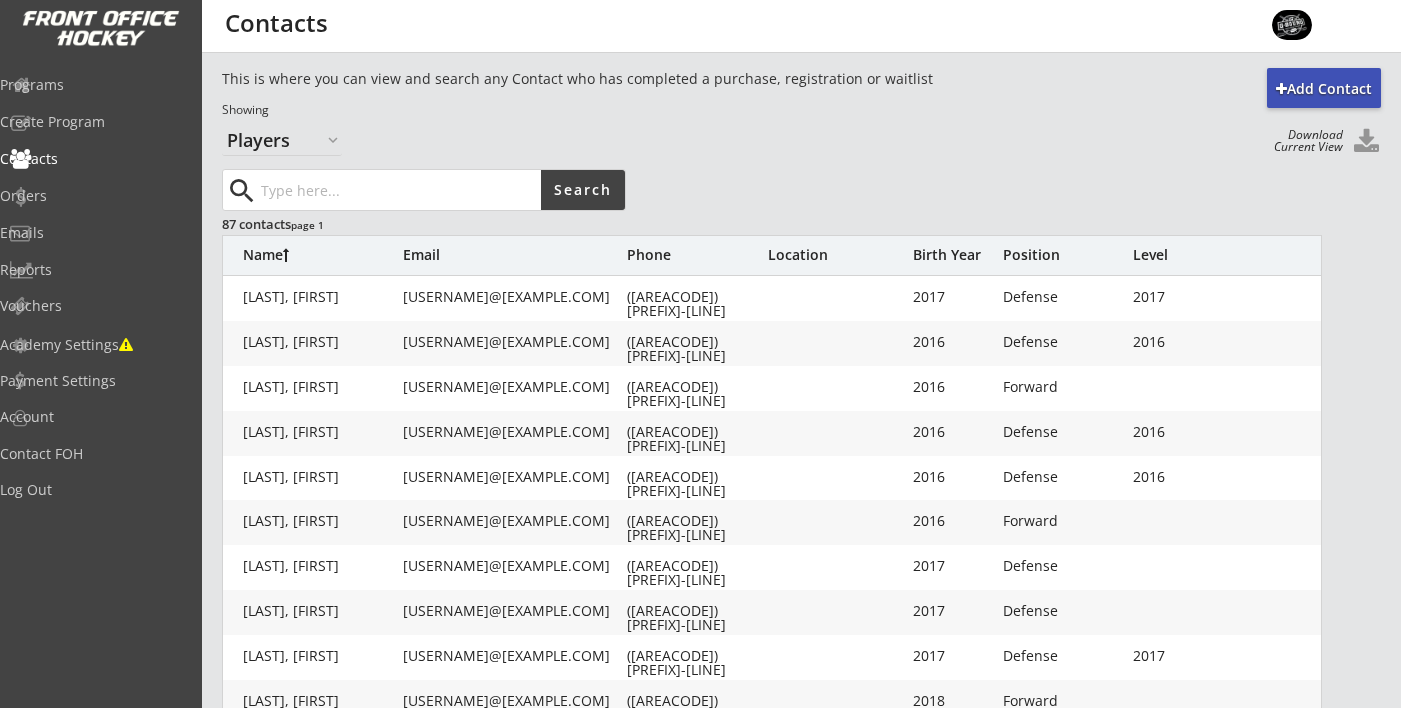 click at bounding box center (1366, 142) 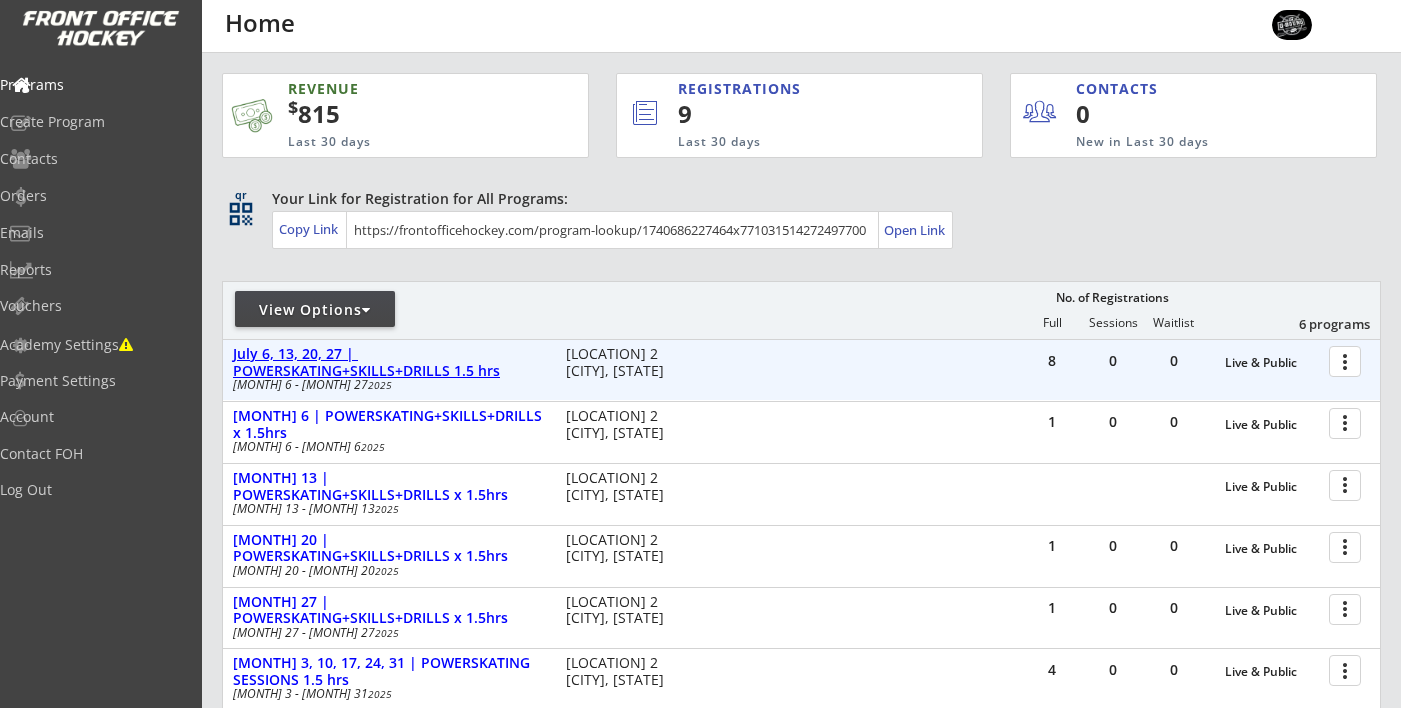 scroll, scrollTop: 0, scrollLeft: 0, axis: both 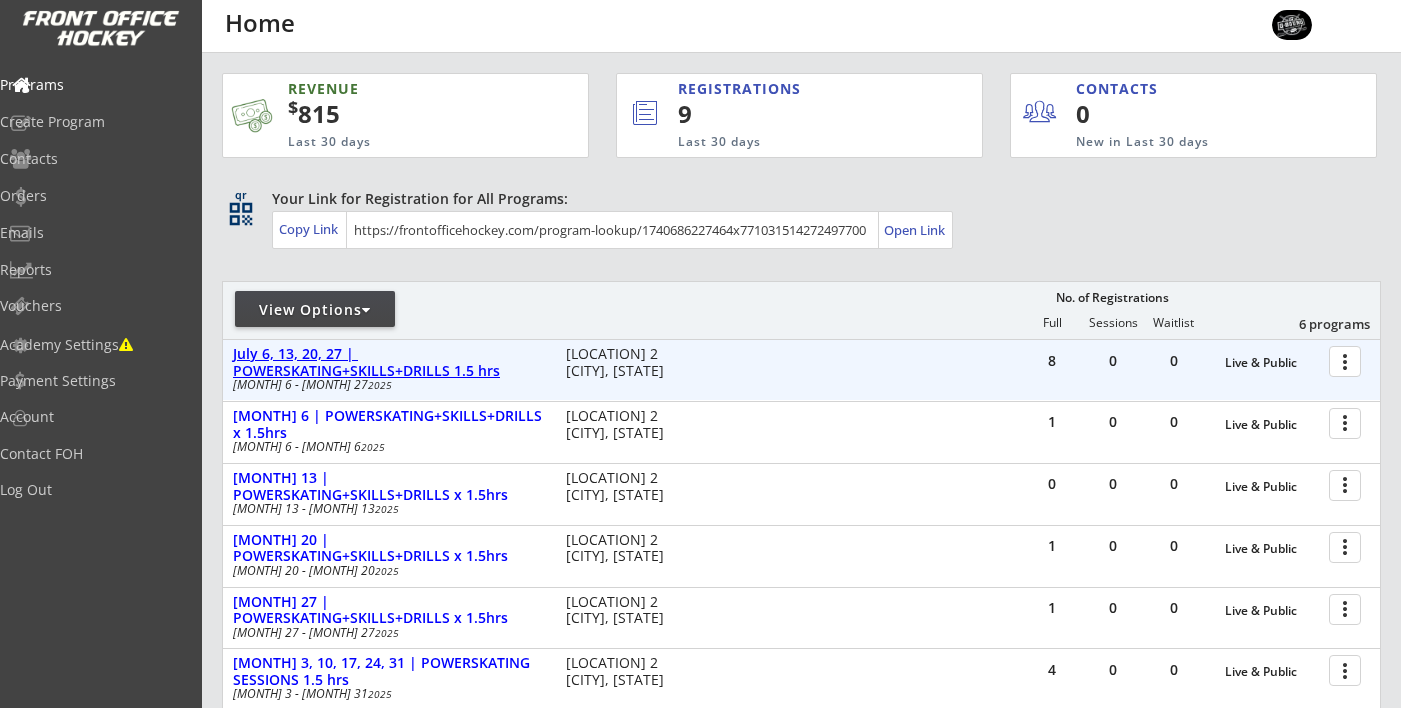 click on "July 6, 13, 20, 27 | POWERSKATING+SKILLS+DRILLS 1.5 hrs" at bounding box center (1272, 363) 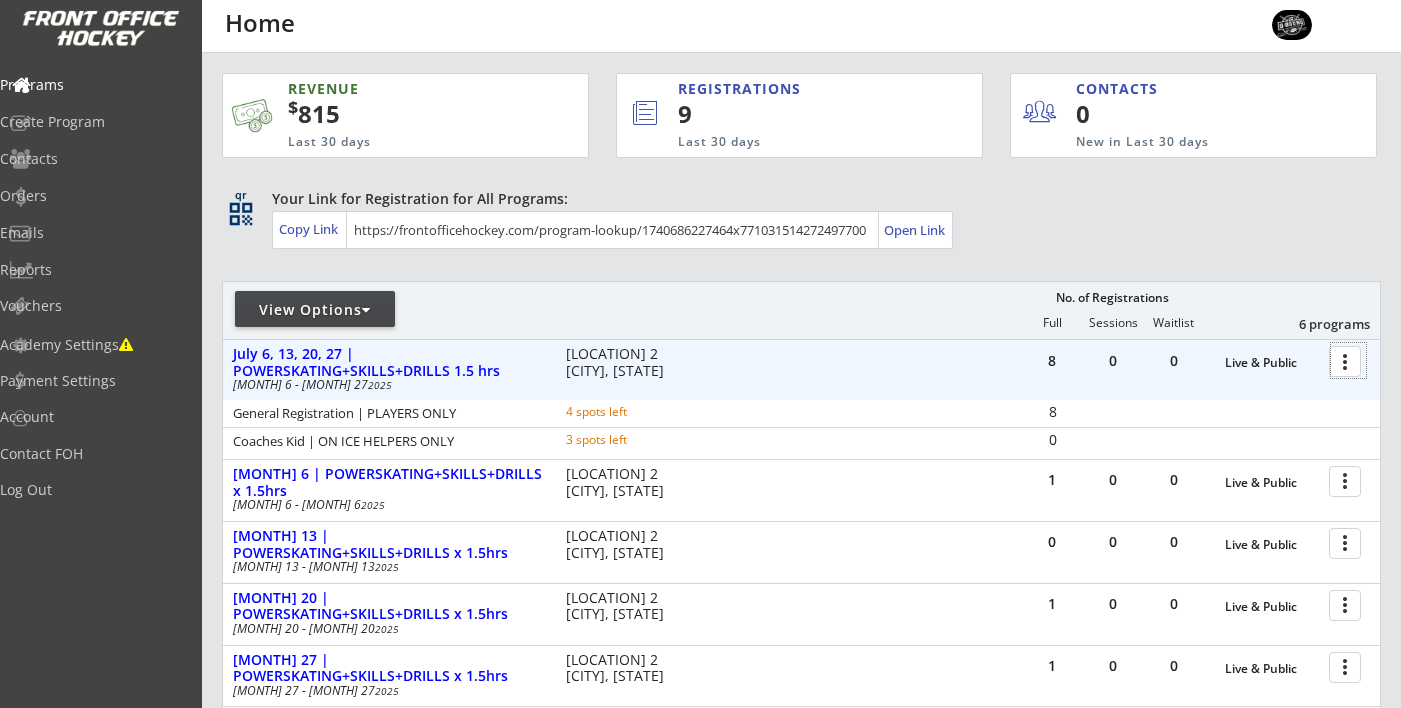 click at bounding box center [1348, 360] 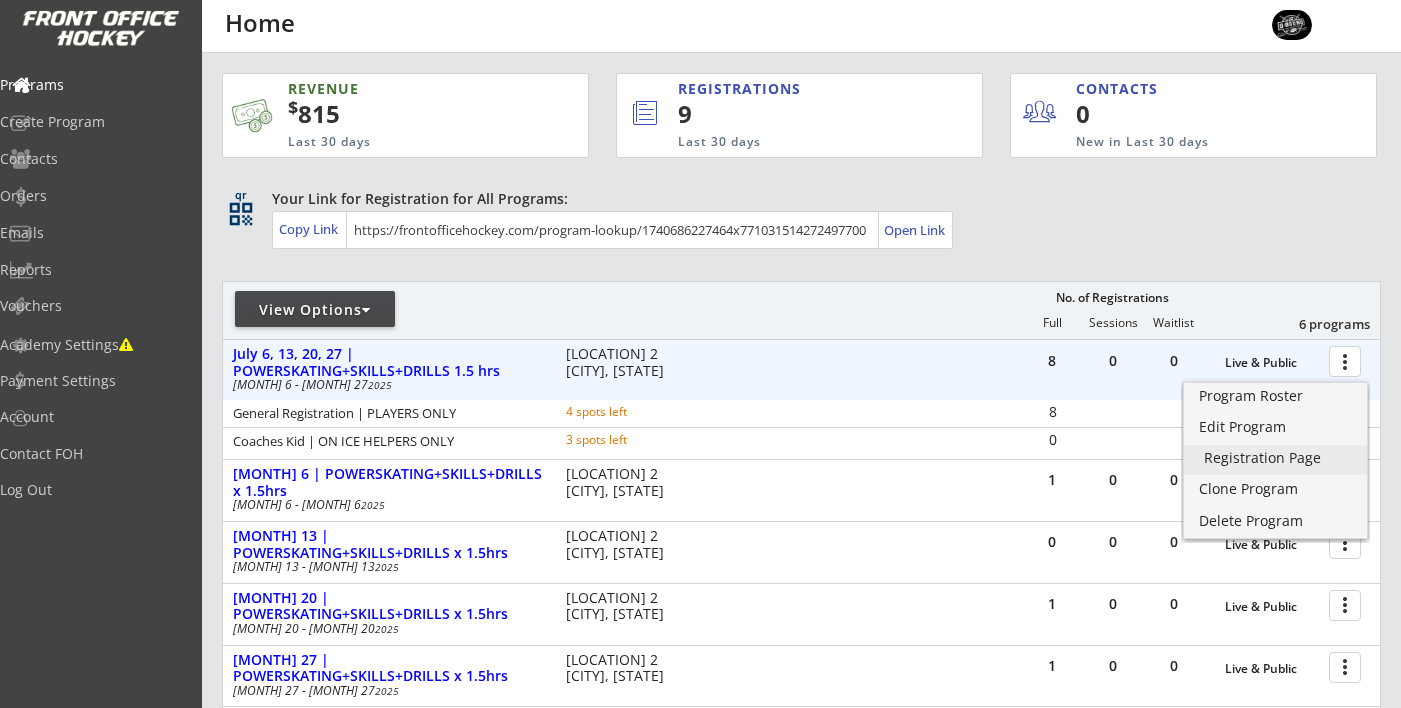 click on "Registration Page" at bounding box center [1275, 458] 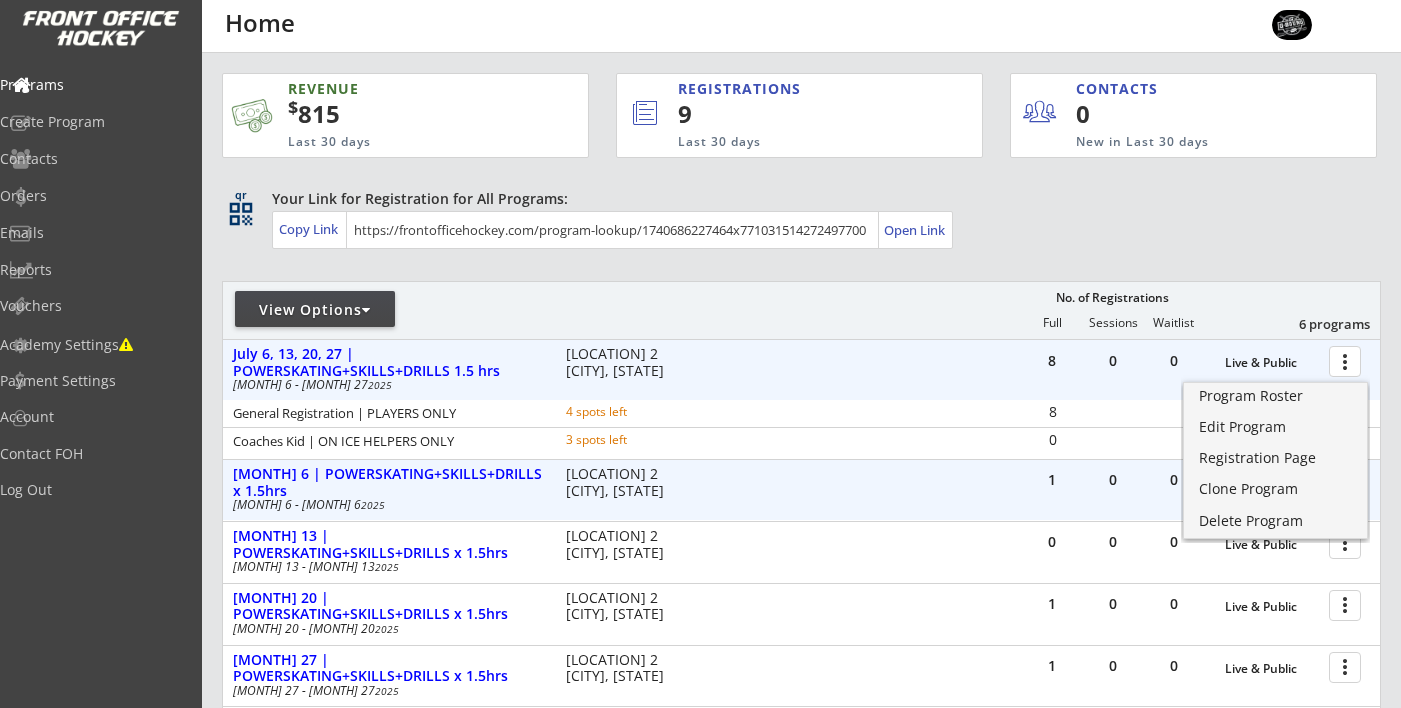 click on "1 0 0 Live & Public more_vert [MONTH] 6 | POWERSKATING+SKILLS+DRILLS x 1.5hrs  [MONTH] 6 - [MONTH] 6    2025 [LOCATION] 2
[CITY], [STATE]" at bounding box center (482, 443) 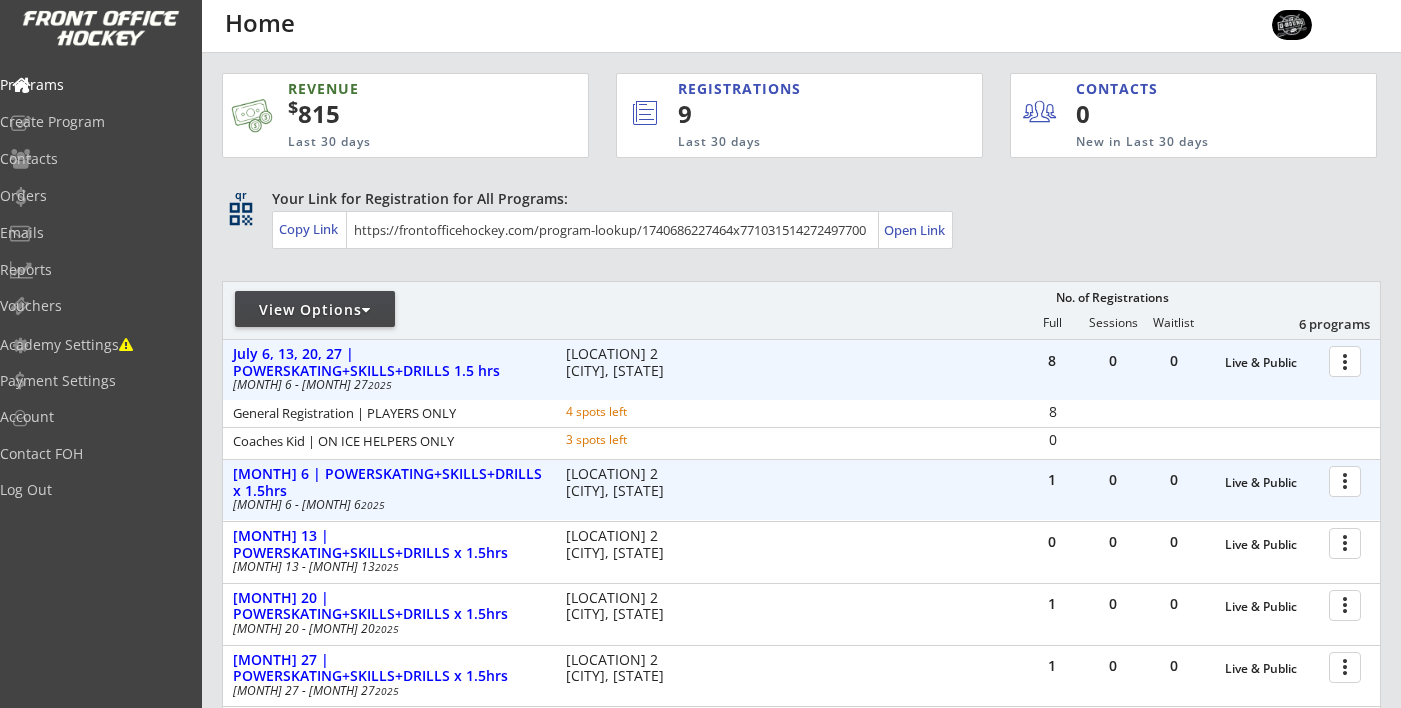 click at bounding box center [1348, 480] 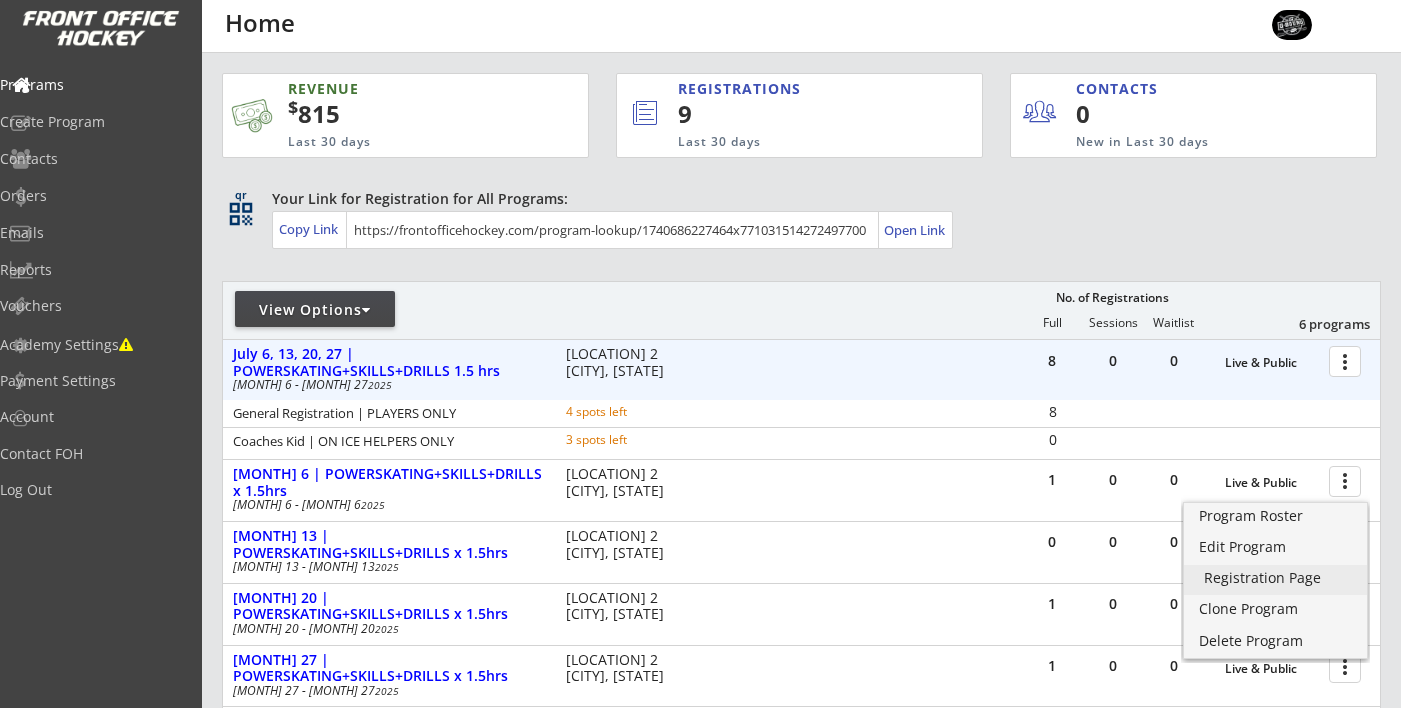 click on "Registration Page" at bounding box center [1275, 578] 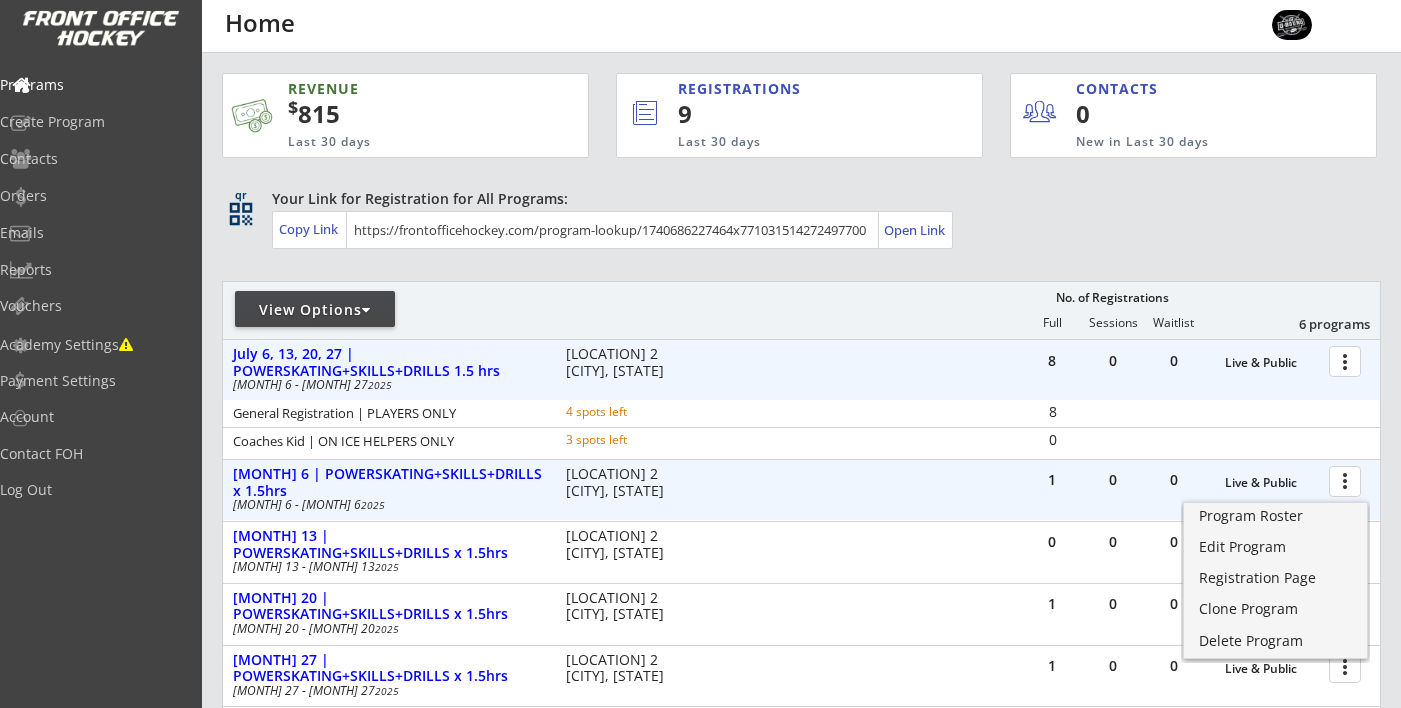 click on "1 0 0 Live & Public more_vert July 6 | POWERSKATING+SKILLS+DRILLS x 1.5hrs  Jul 6 - Jul 6    2025 Iceland Rink 2
Mississauga, ON" at bounding box center [482, 443] 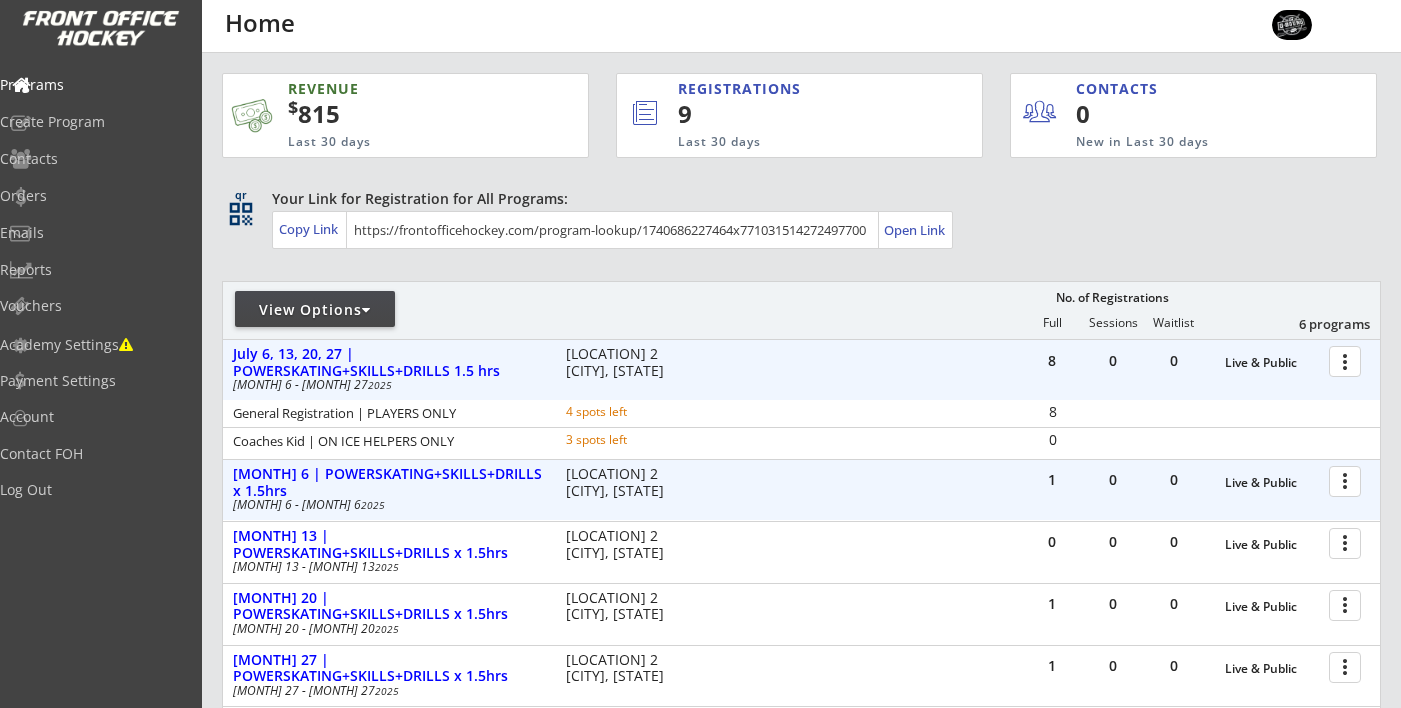 click on "1 0 0 Live & Public more_vert July 6 | POWERSKATING+SKILLS+DRILLS x 1.5hrs  Jul 6 - Jul 6    2025 Iceland Rink 2
Mississauga, ON" at bounding box center (482, 443) 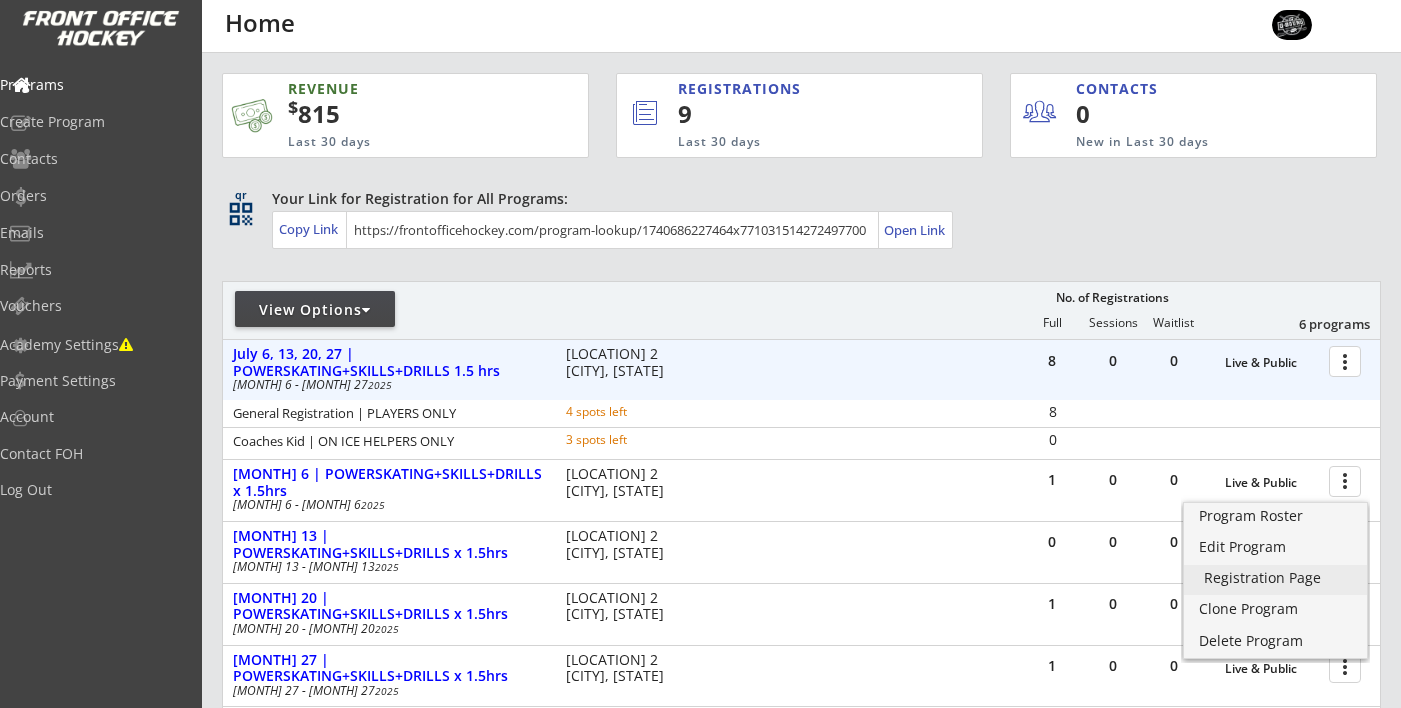 click on "Registration Page" at bounding box center (1275, 578) 